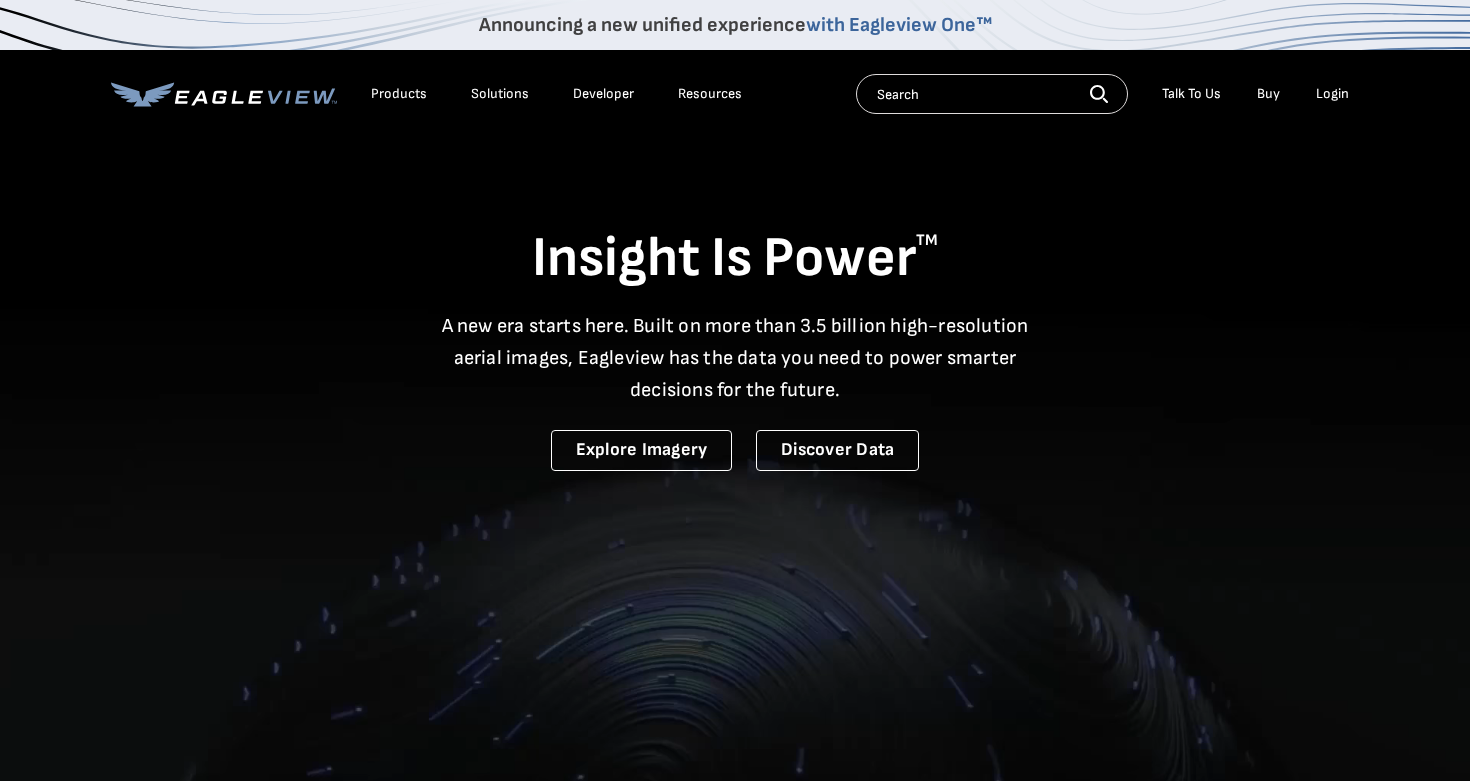 scroll, scrollTop: 0, scrollLeft: 0, axis: both 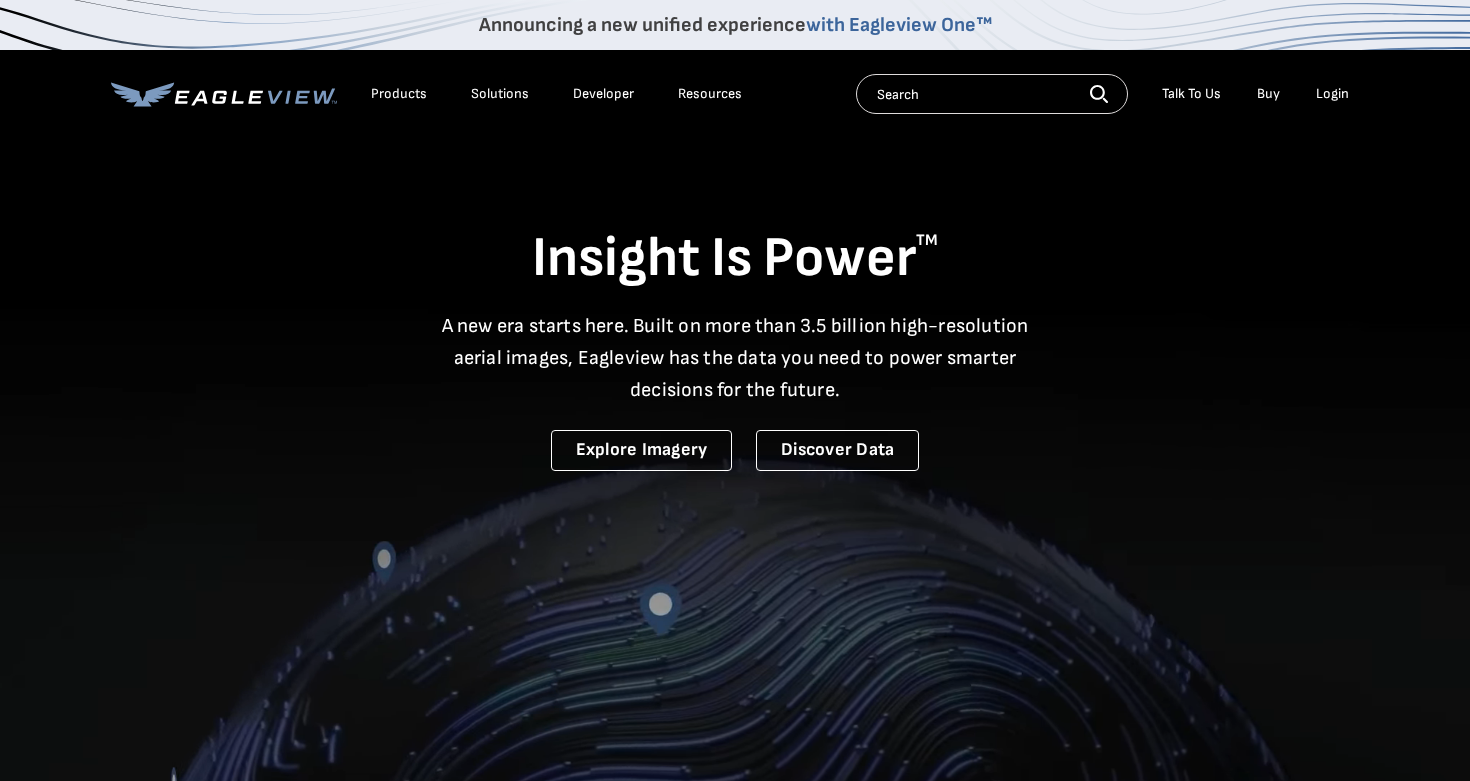 click on "Solutions" at bounding box center (500, 94) 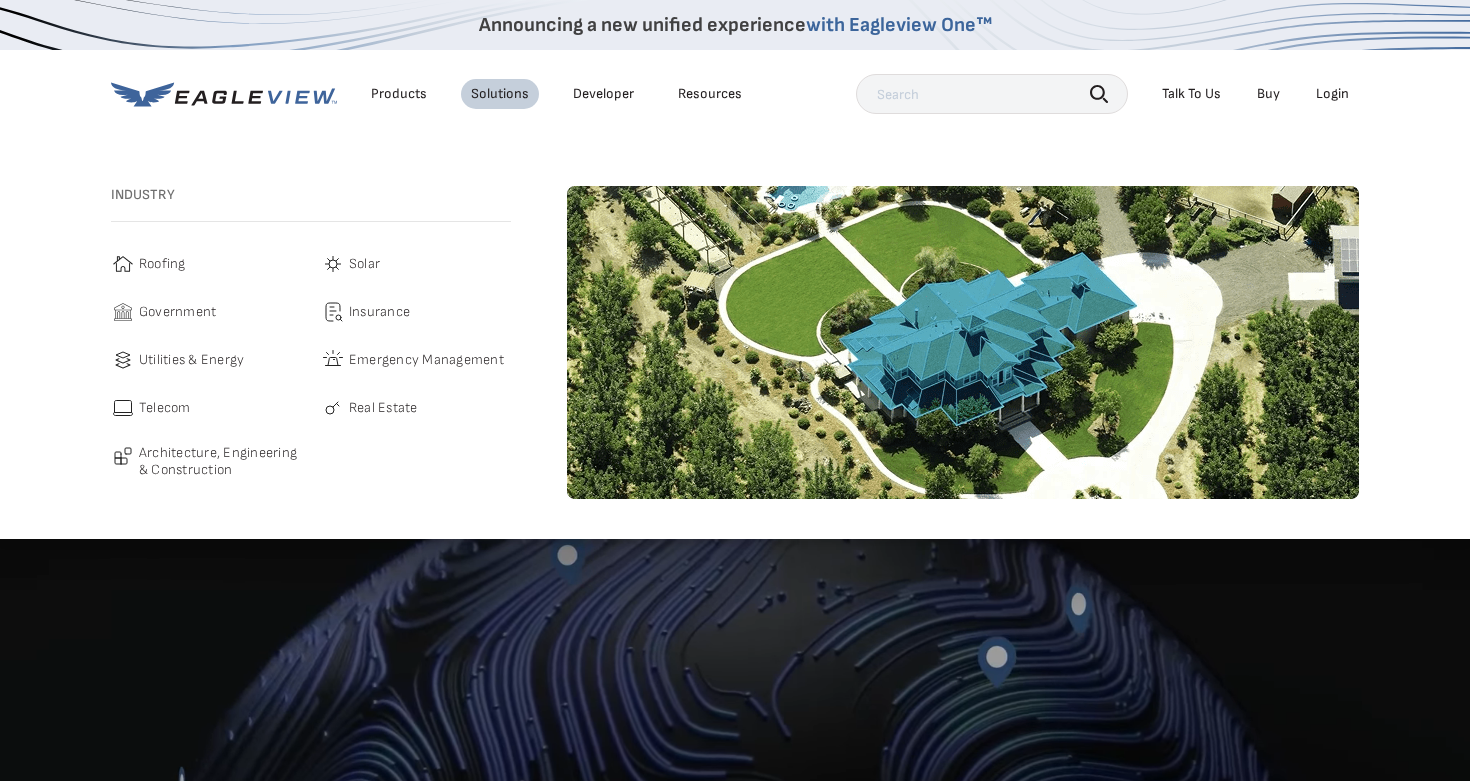 click on "Roofing" at bounding box center (162, 264) 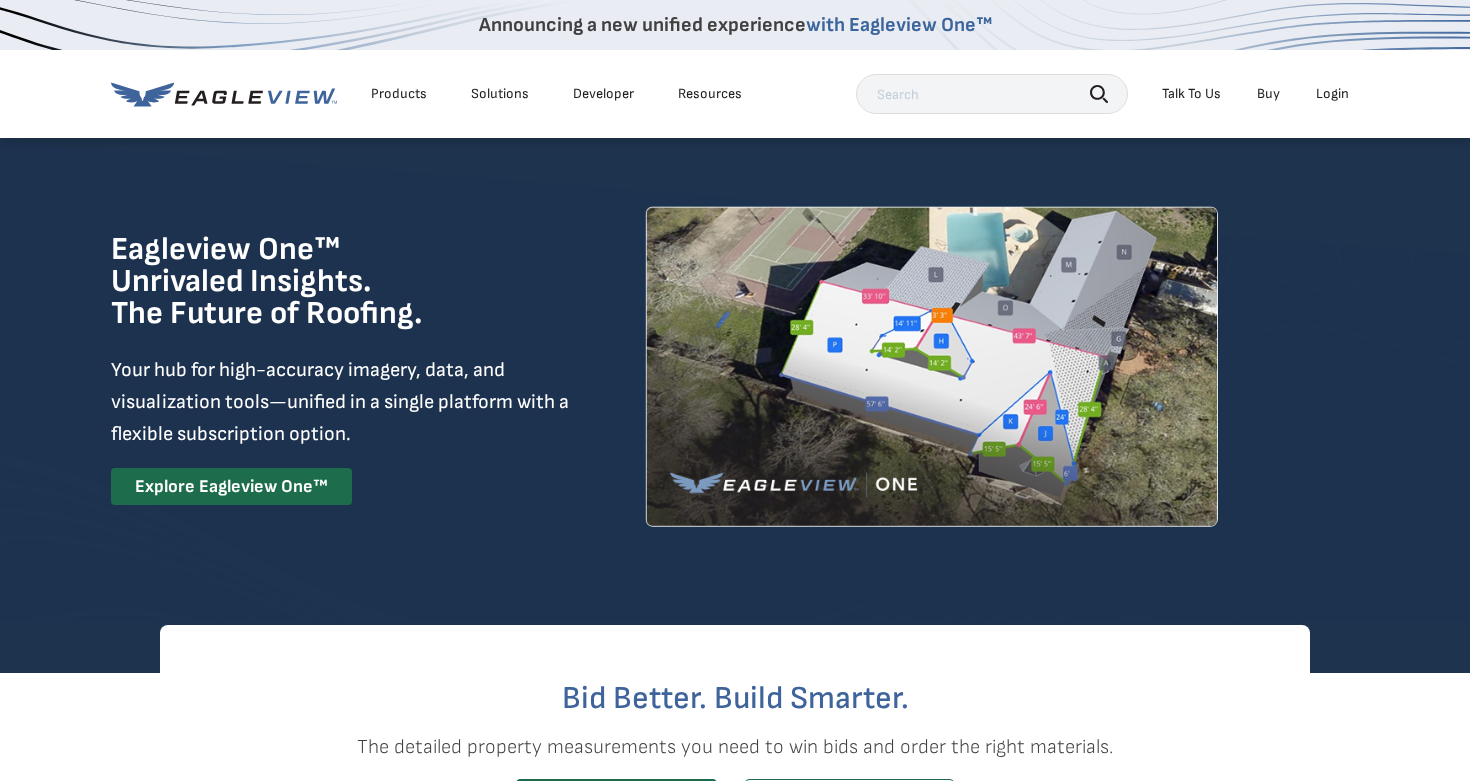 scroll, scrollTop: 0, scrollLeft: 0, axis: both 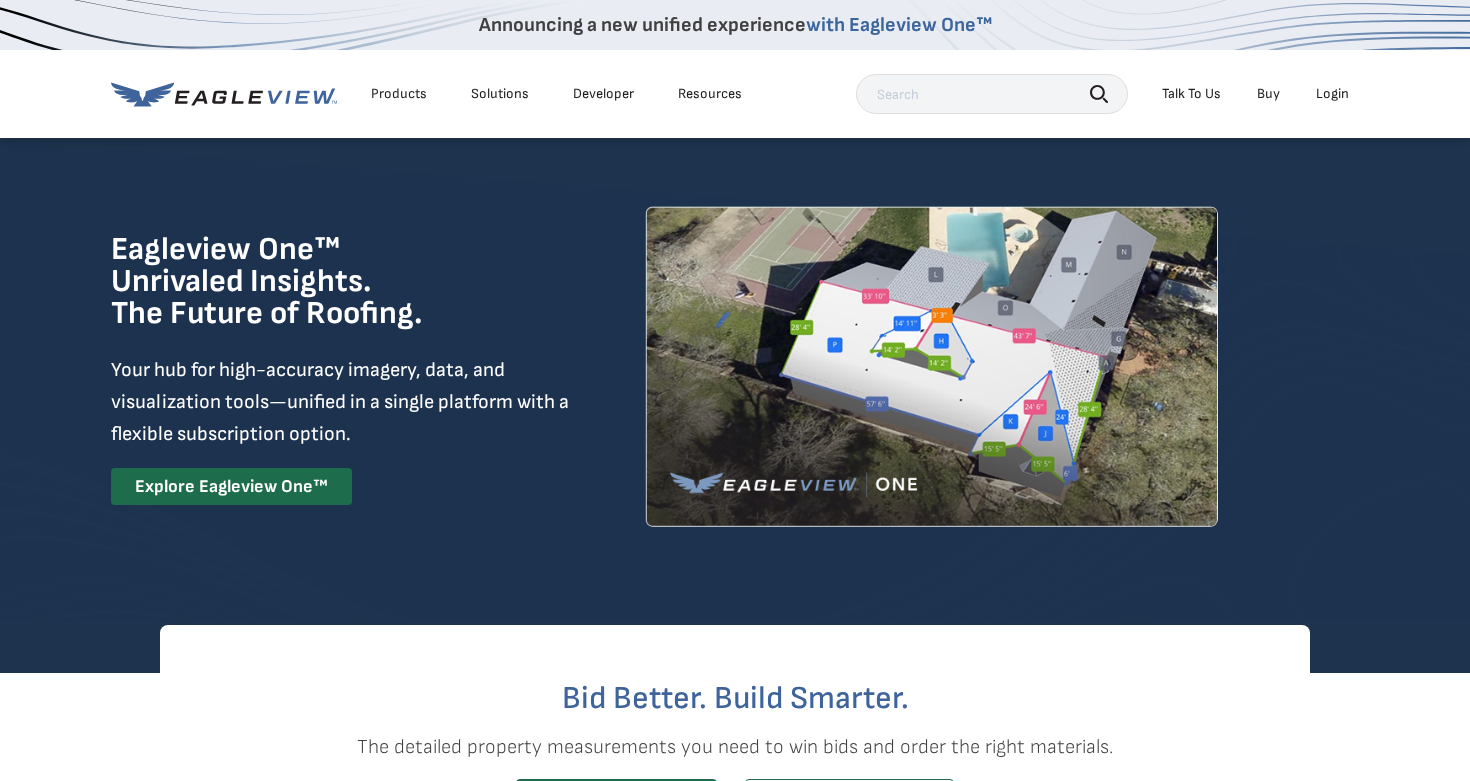 click on "Solutions" at bounding box center (500, 94) 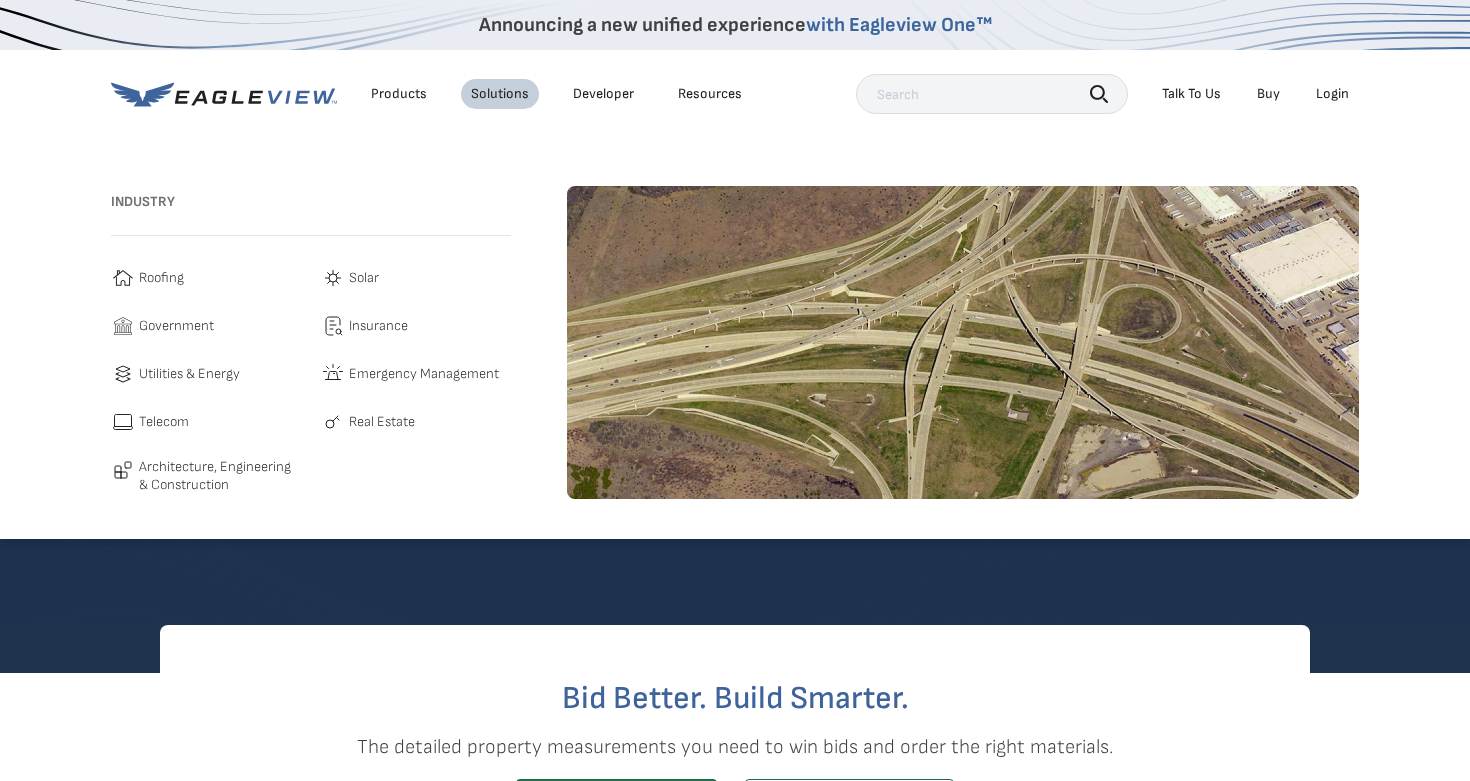 click on "Government" at bounding box center [176, 326] 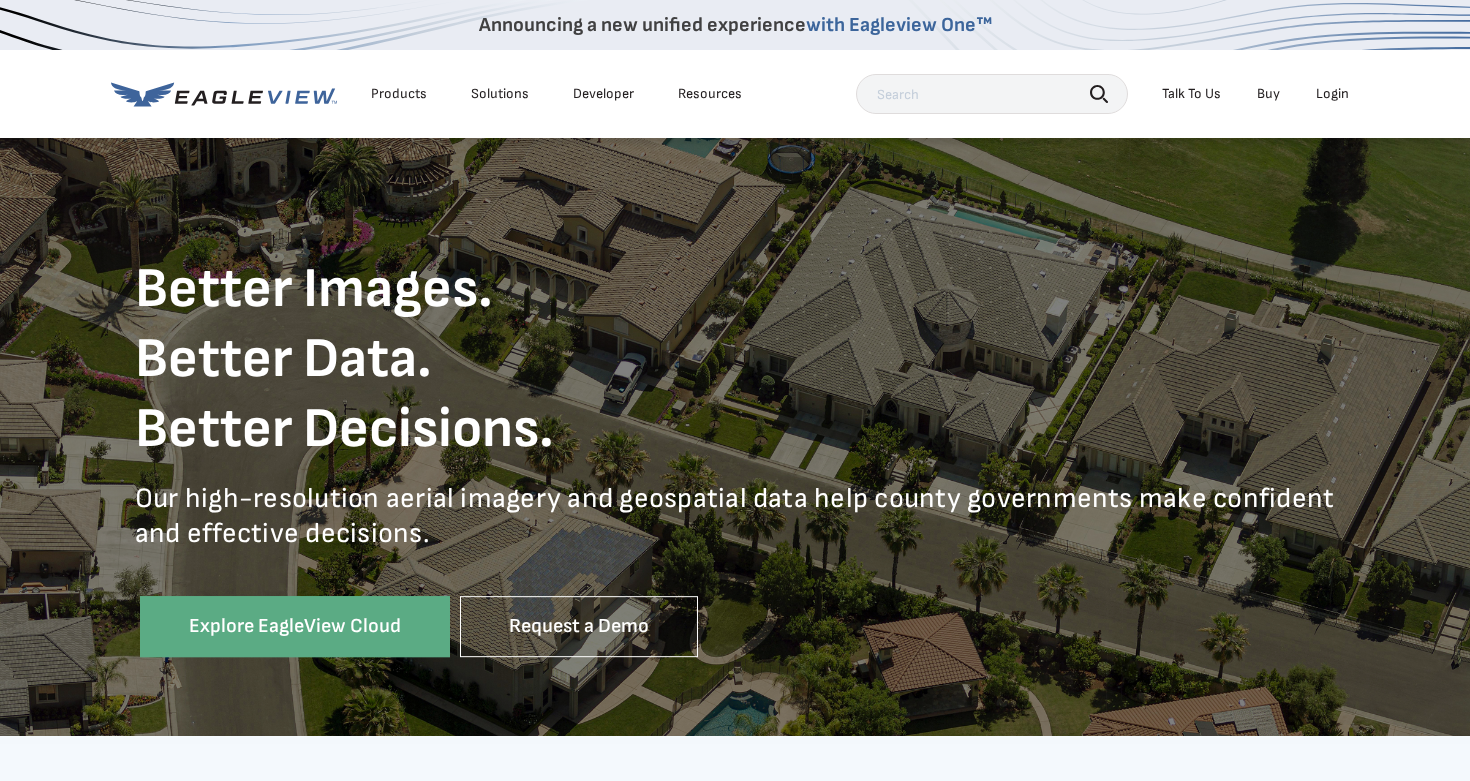 scroll, scrollTop: 0, scrollLeft: 0, axis: both 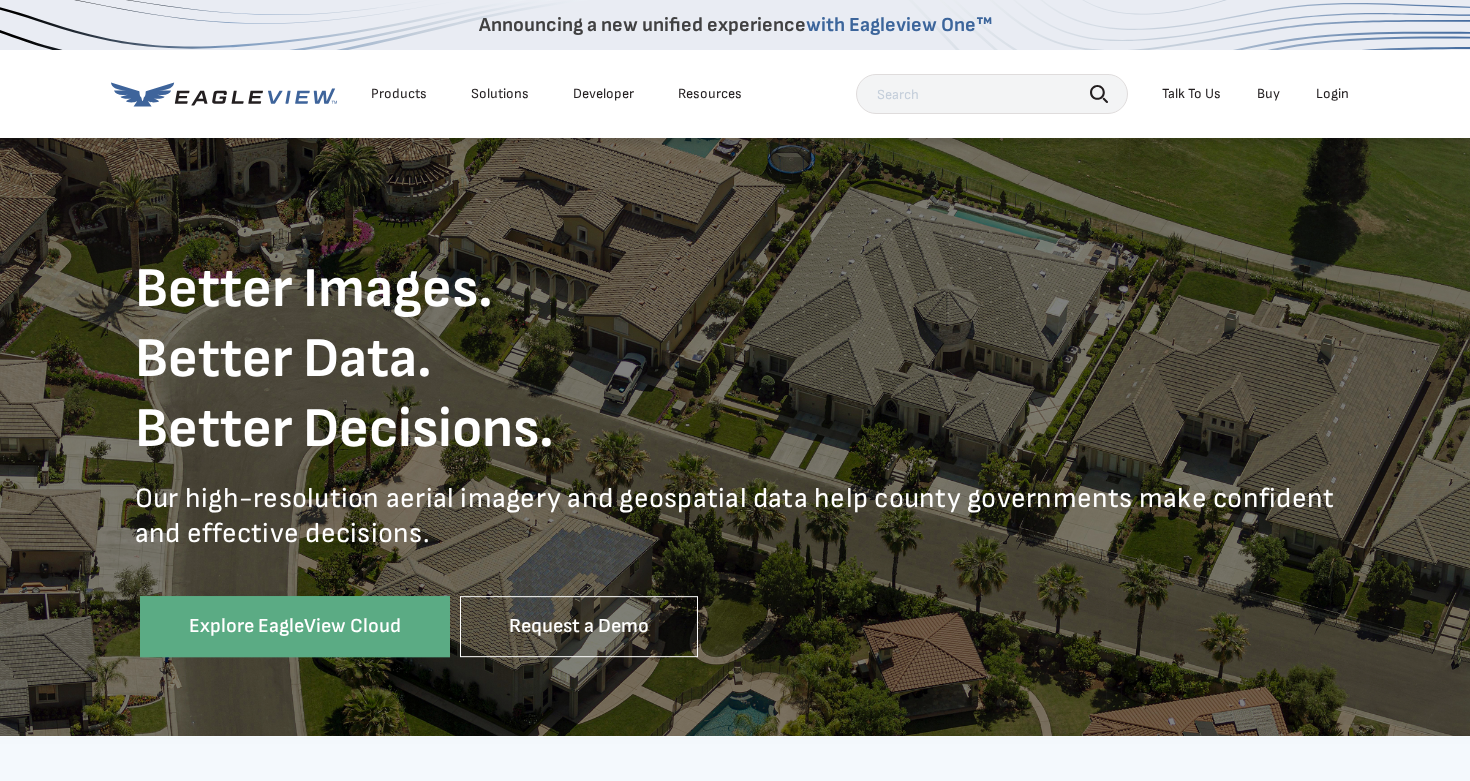 click on "Solutions" at bounding box center [500, 94] 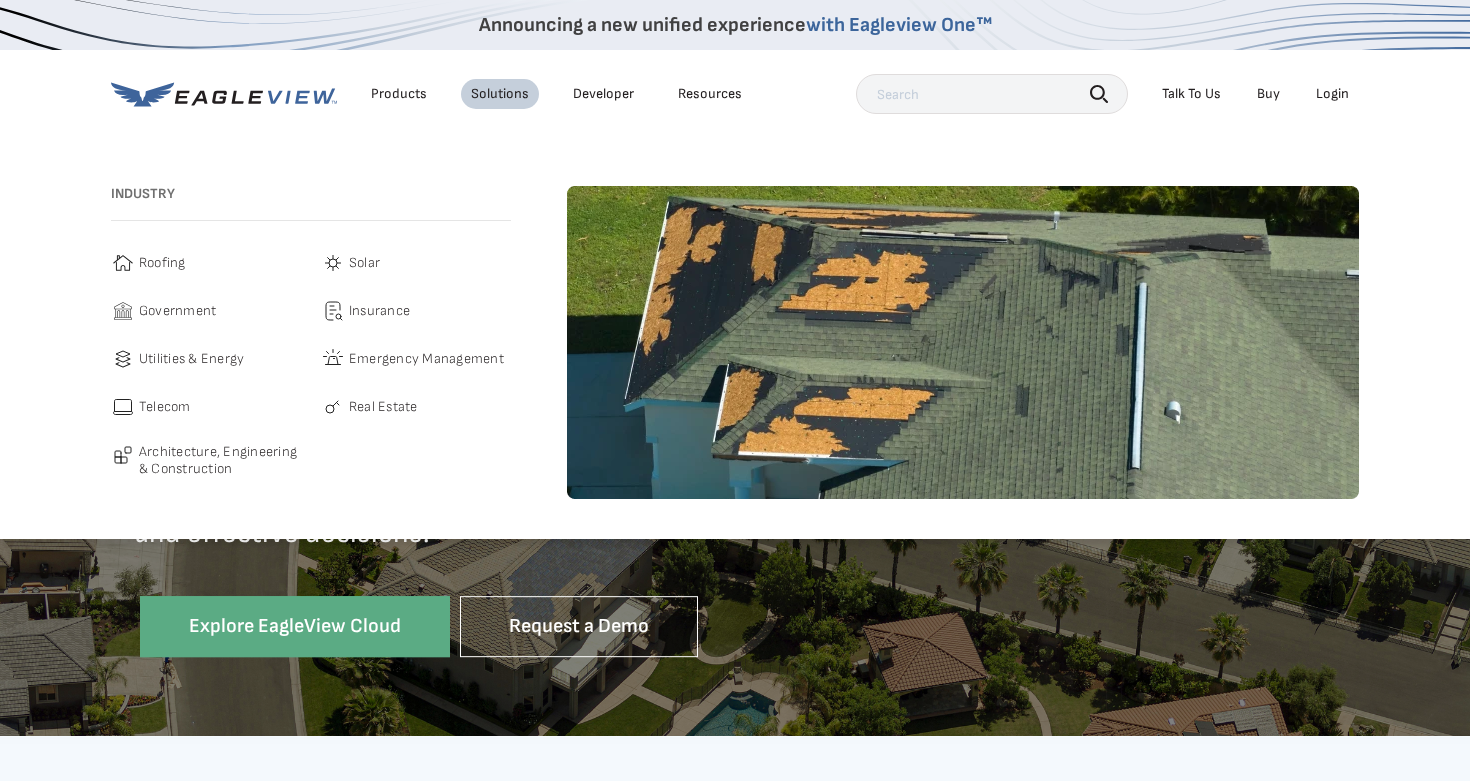click on "Insurance" at bounding box center (379, 311) 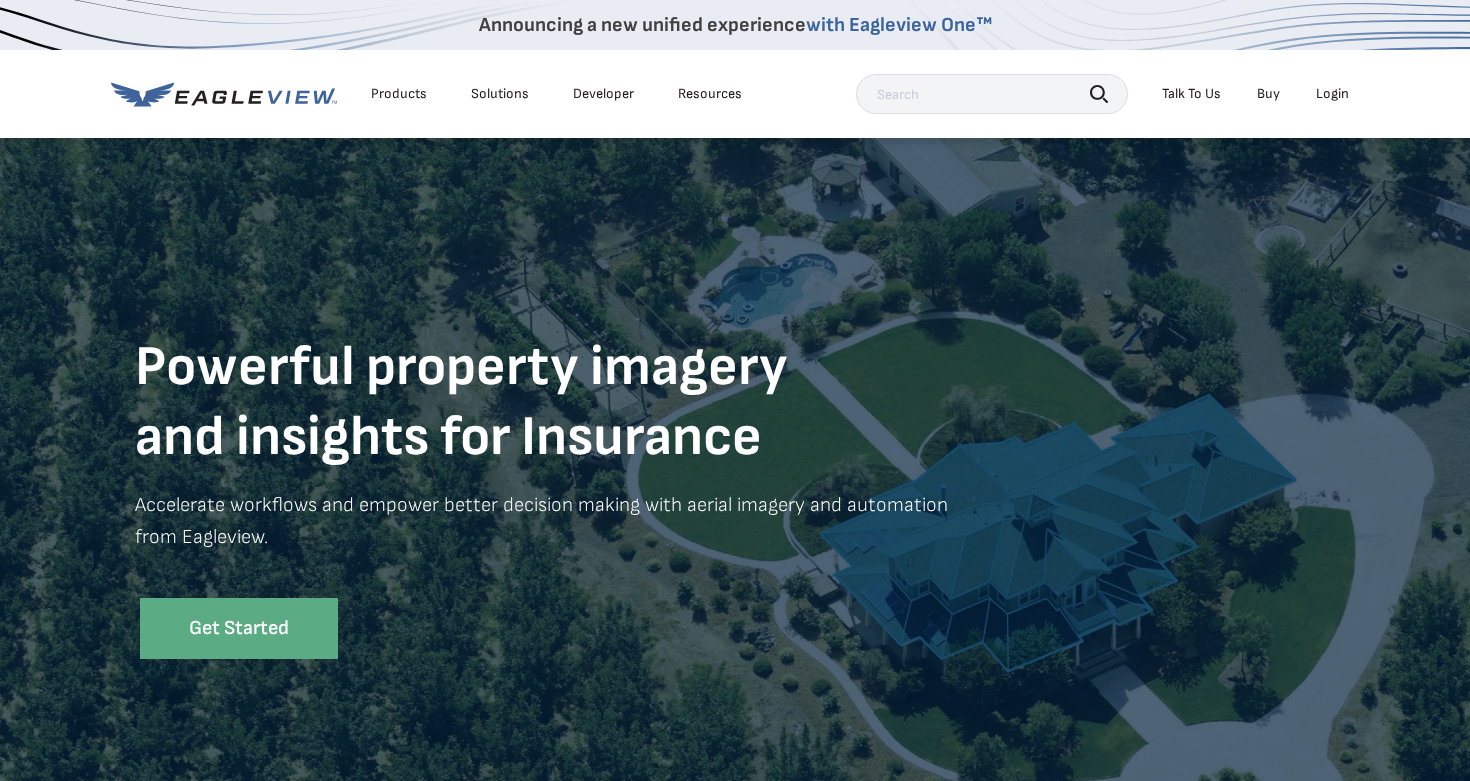 scroll, scrollTop: 0, scrollLeft: 0, axis: both 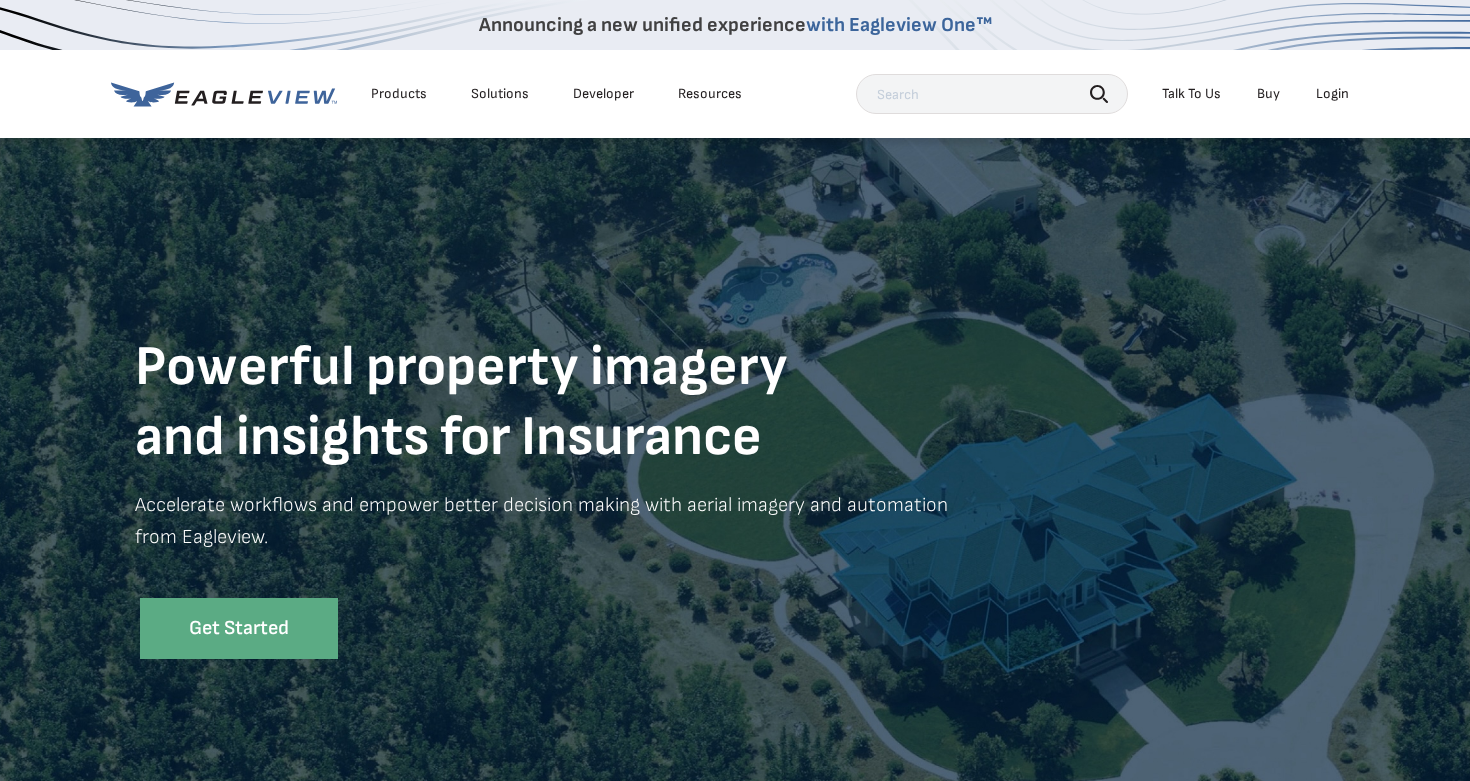 click on "Solutions" at bounding box center [500, 94] 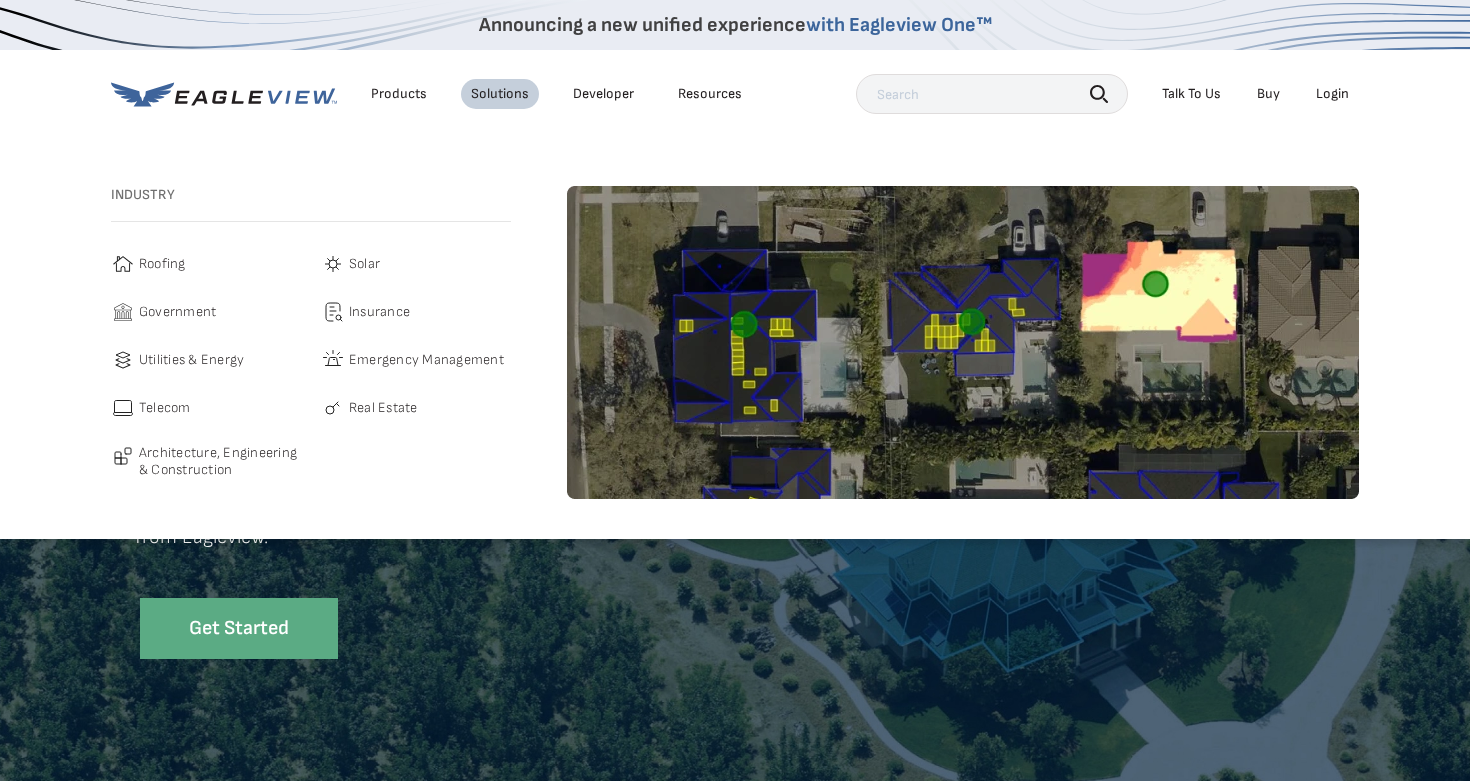 click on "Solar" at bounding box center [364, 264] 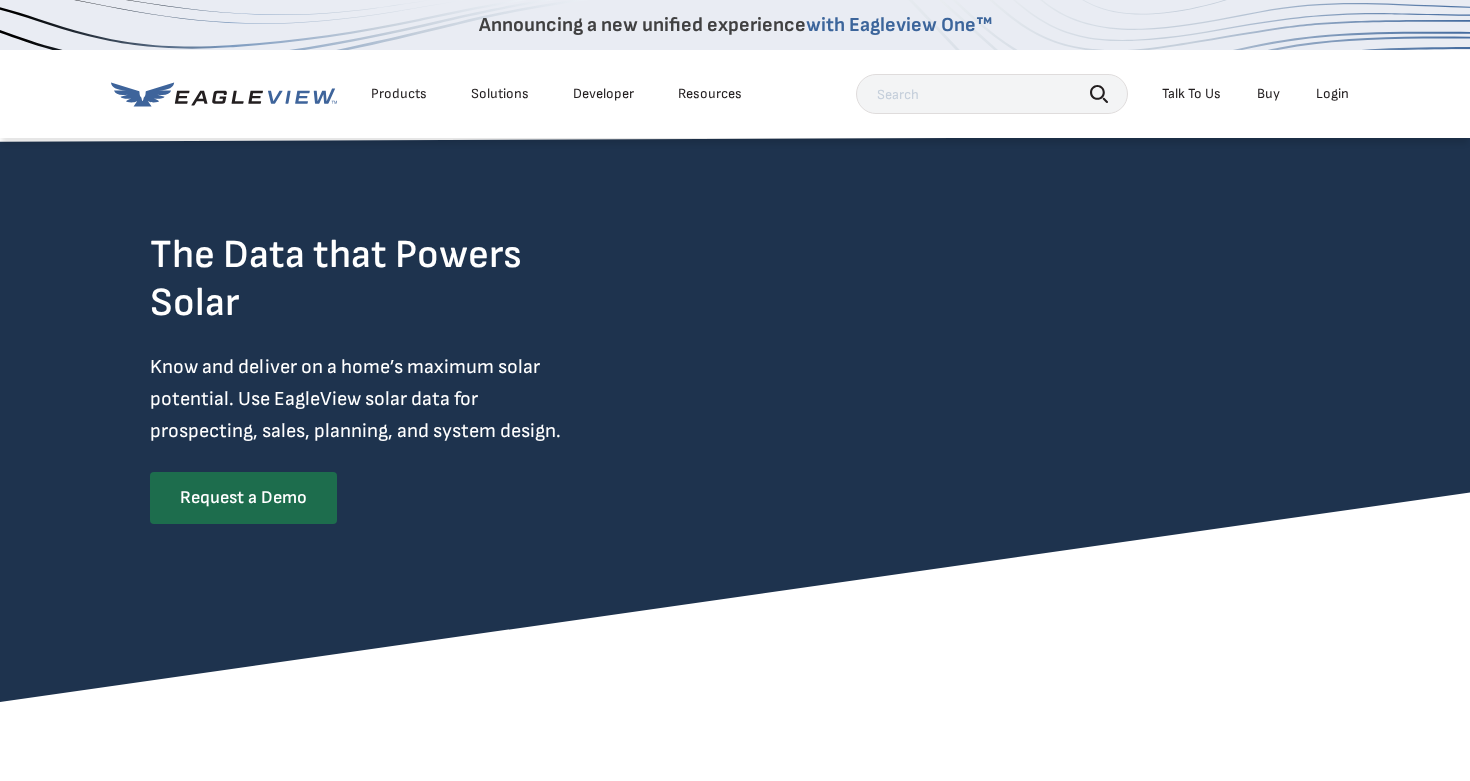 scroll, scrollTop: 0, scrollLeft: 0, axis: both 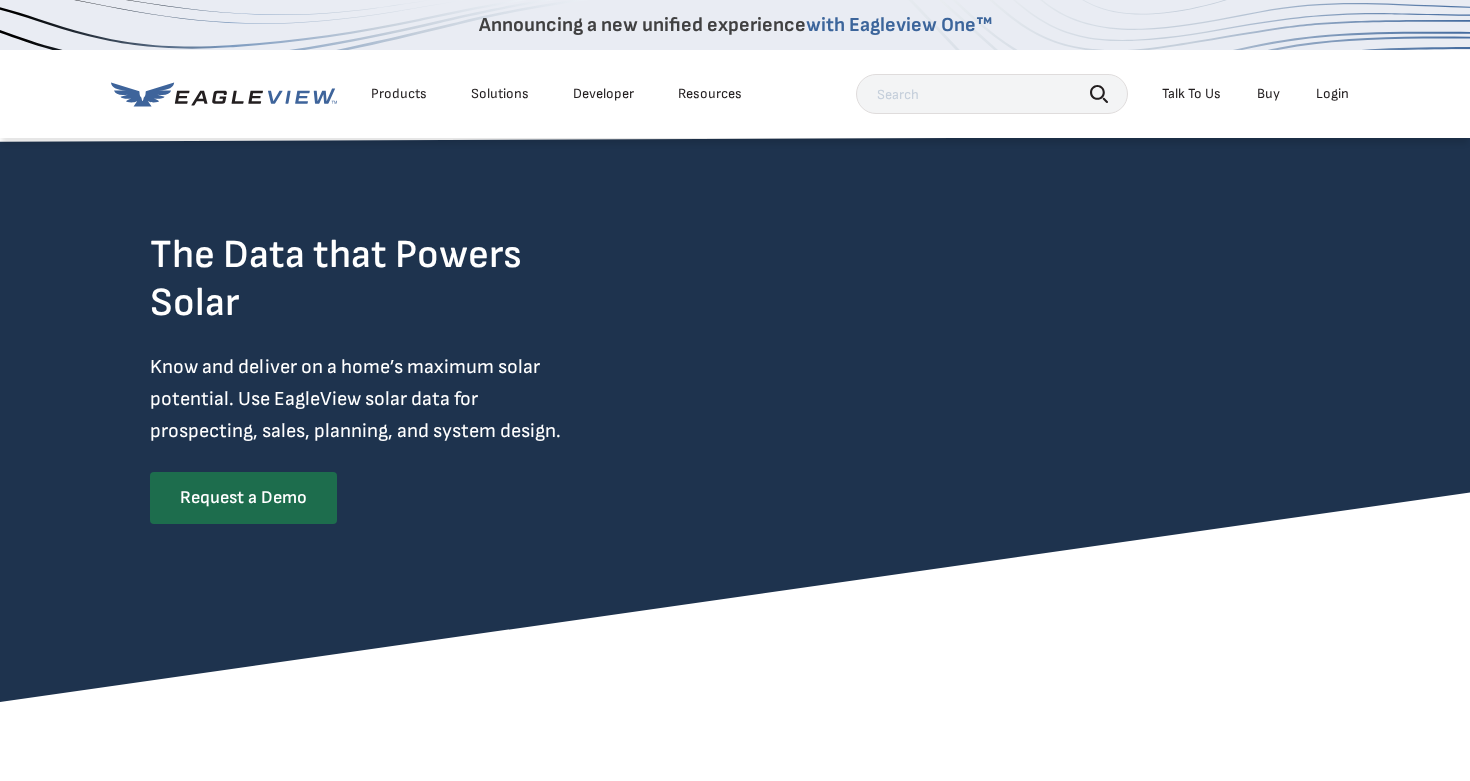 click on "Solutions" at bounding box center (500, 94) 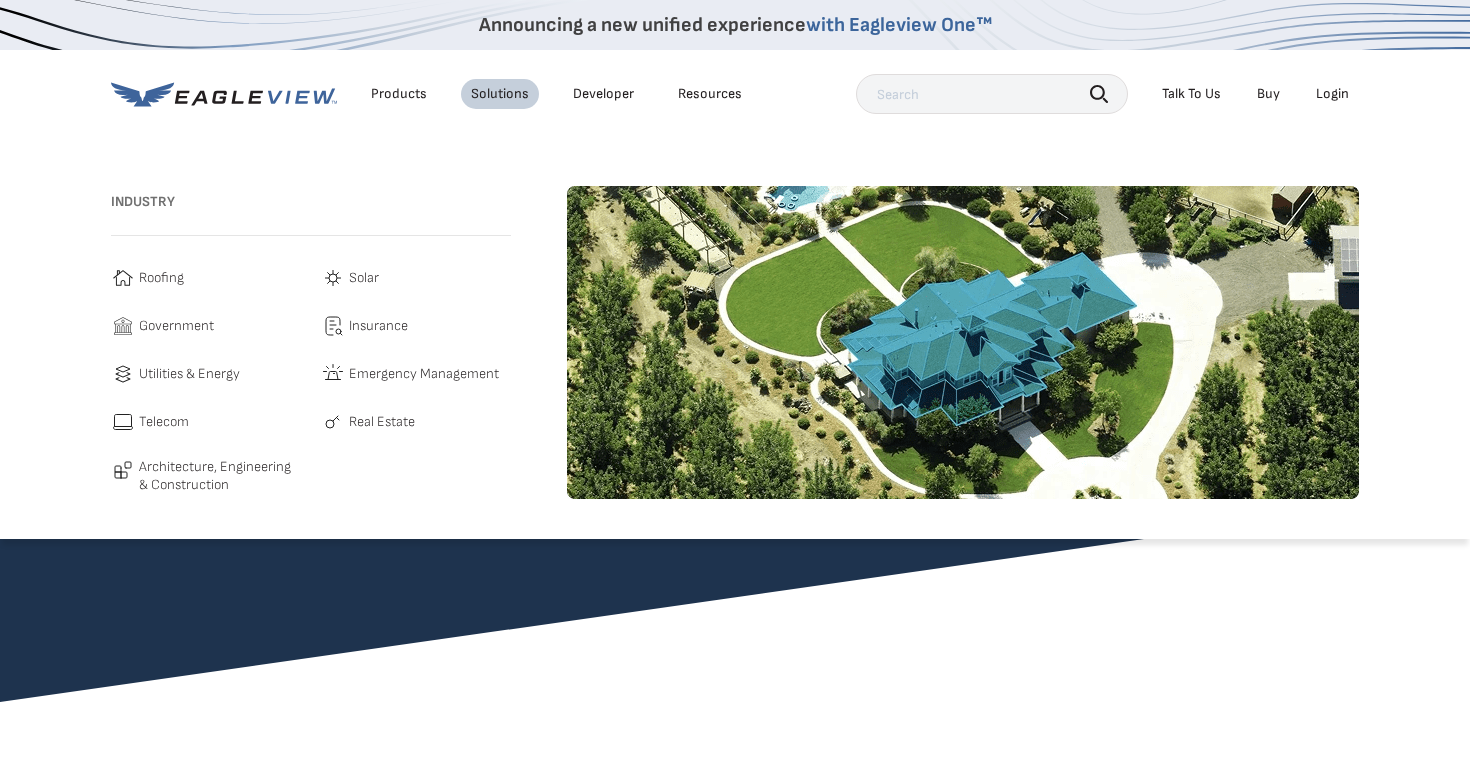 click on "Roofing" at bounding box center (161, 278) 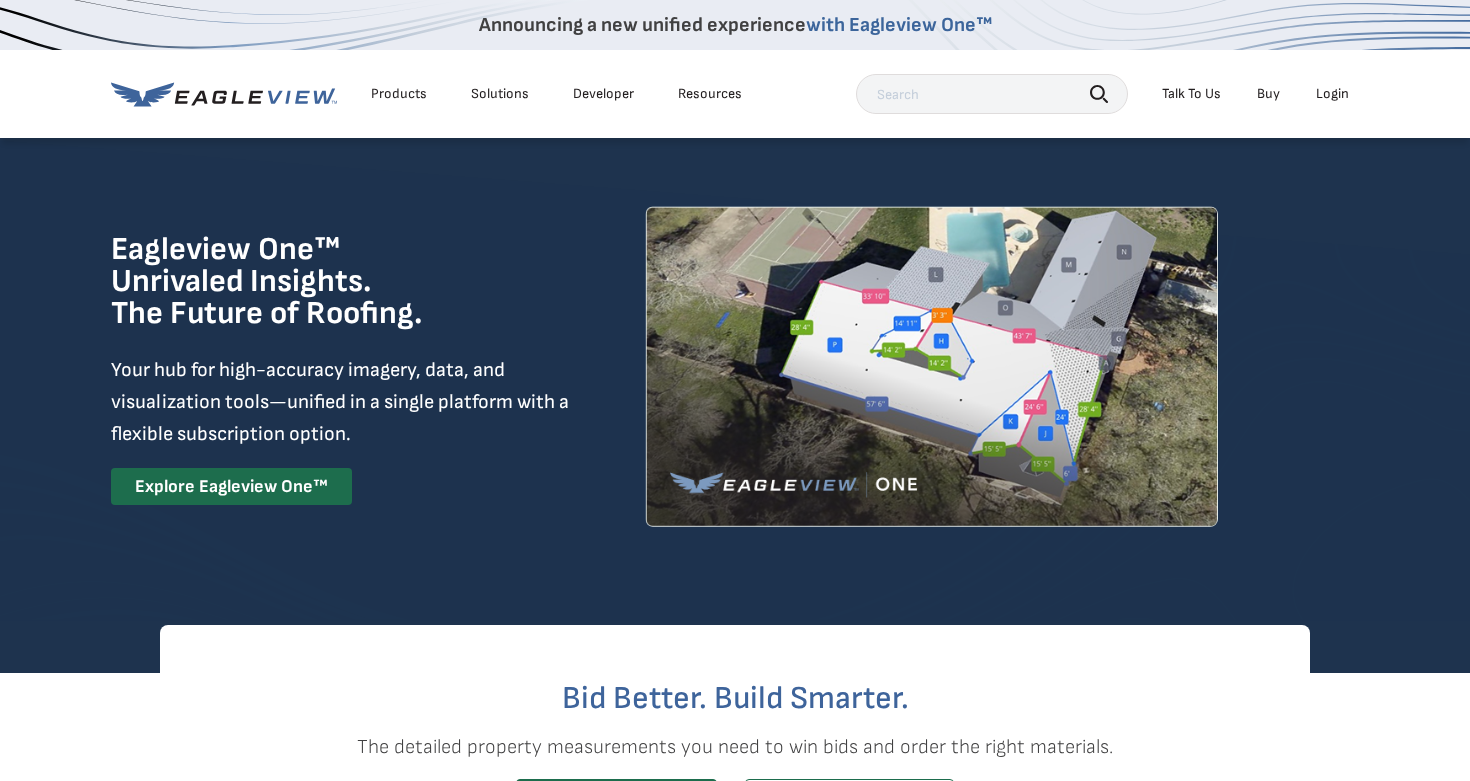 scroll, scrollTop: 0, scrollLeft: 0, axis: both 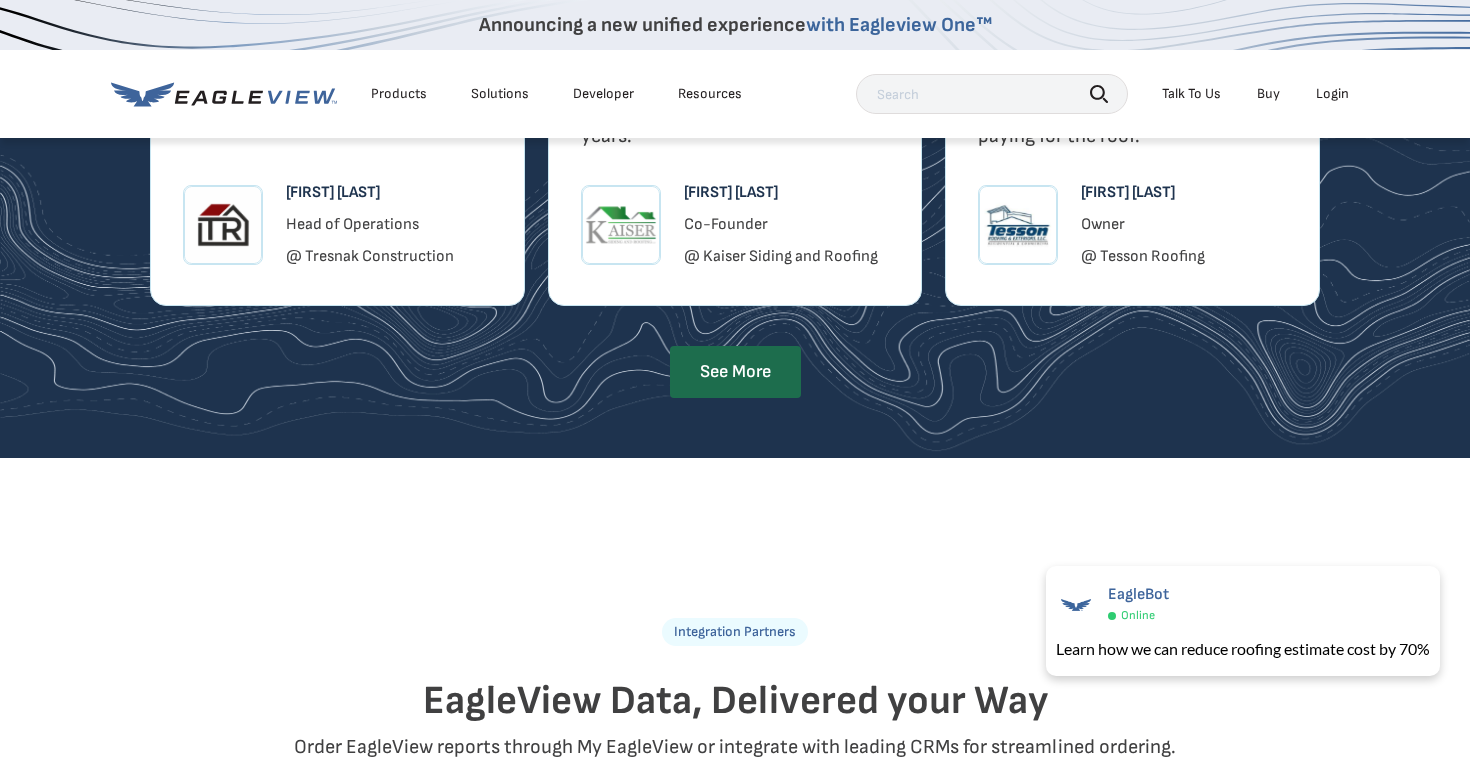 click on "Products" at bounding box center (399, 94) 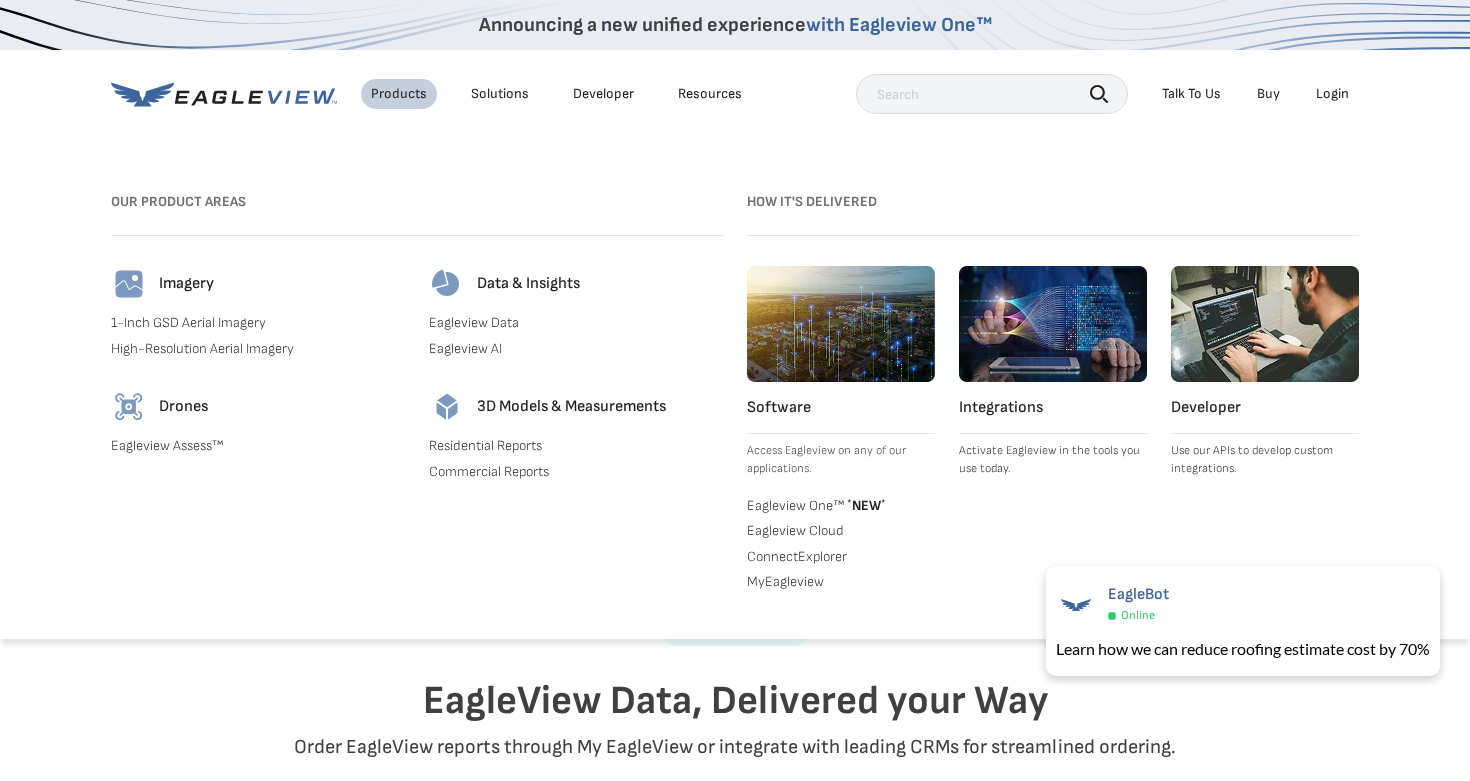 click on "Solutions" at bounding box center [500, 94] 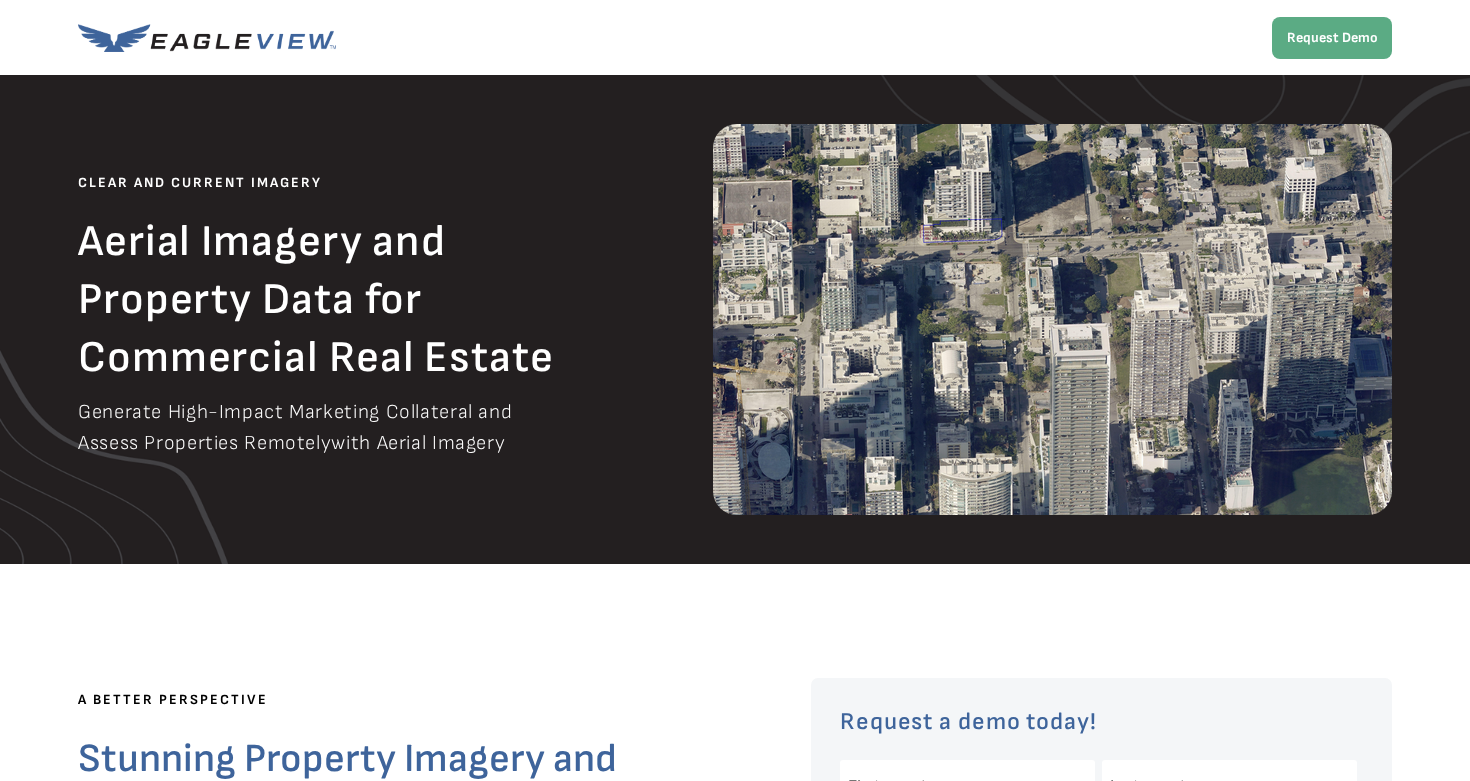 scroll, scrollTop: 0, scrollLeft: 0, axis: both 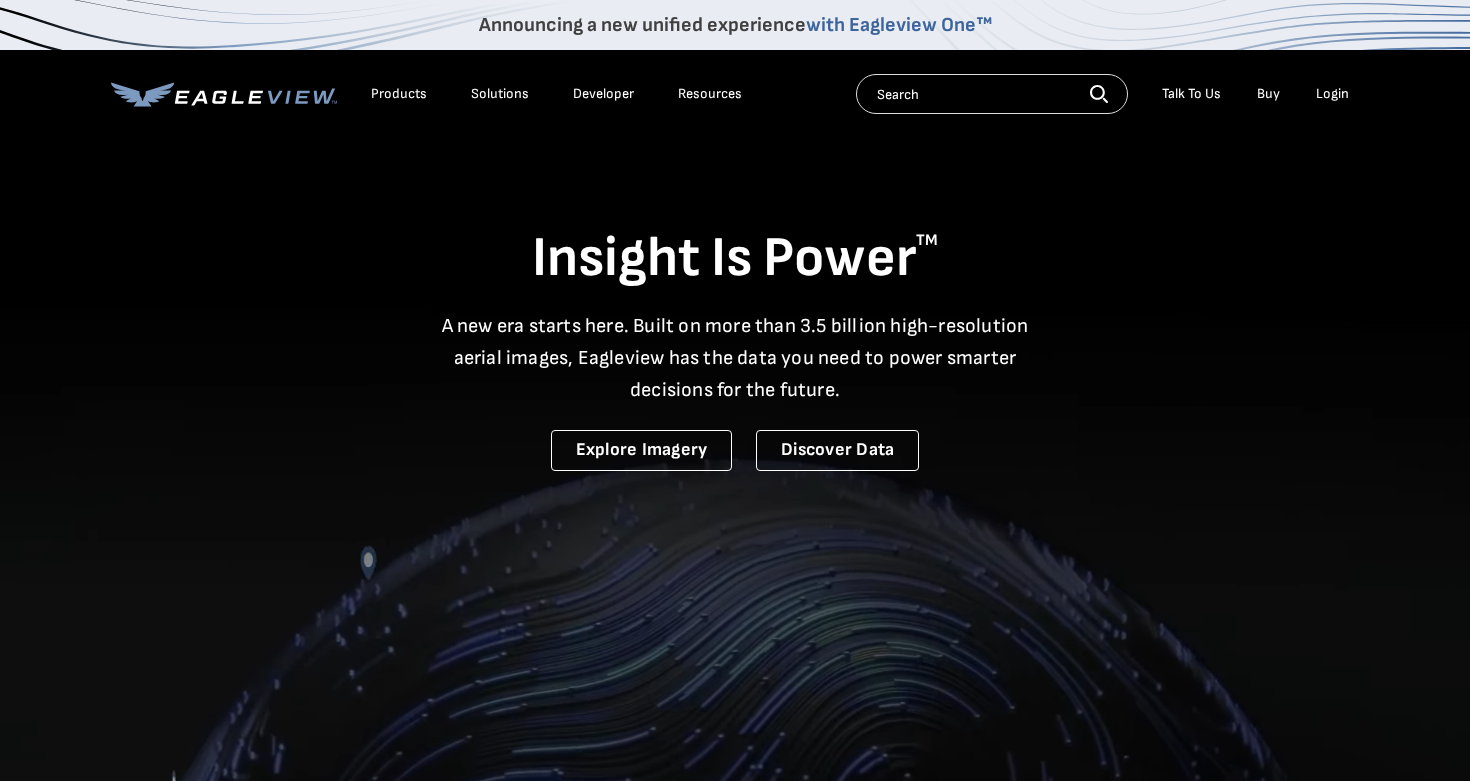 click on "Solutions" at bounding box center [500, 94] 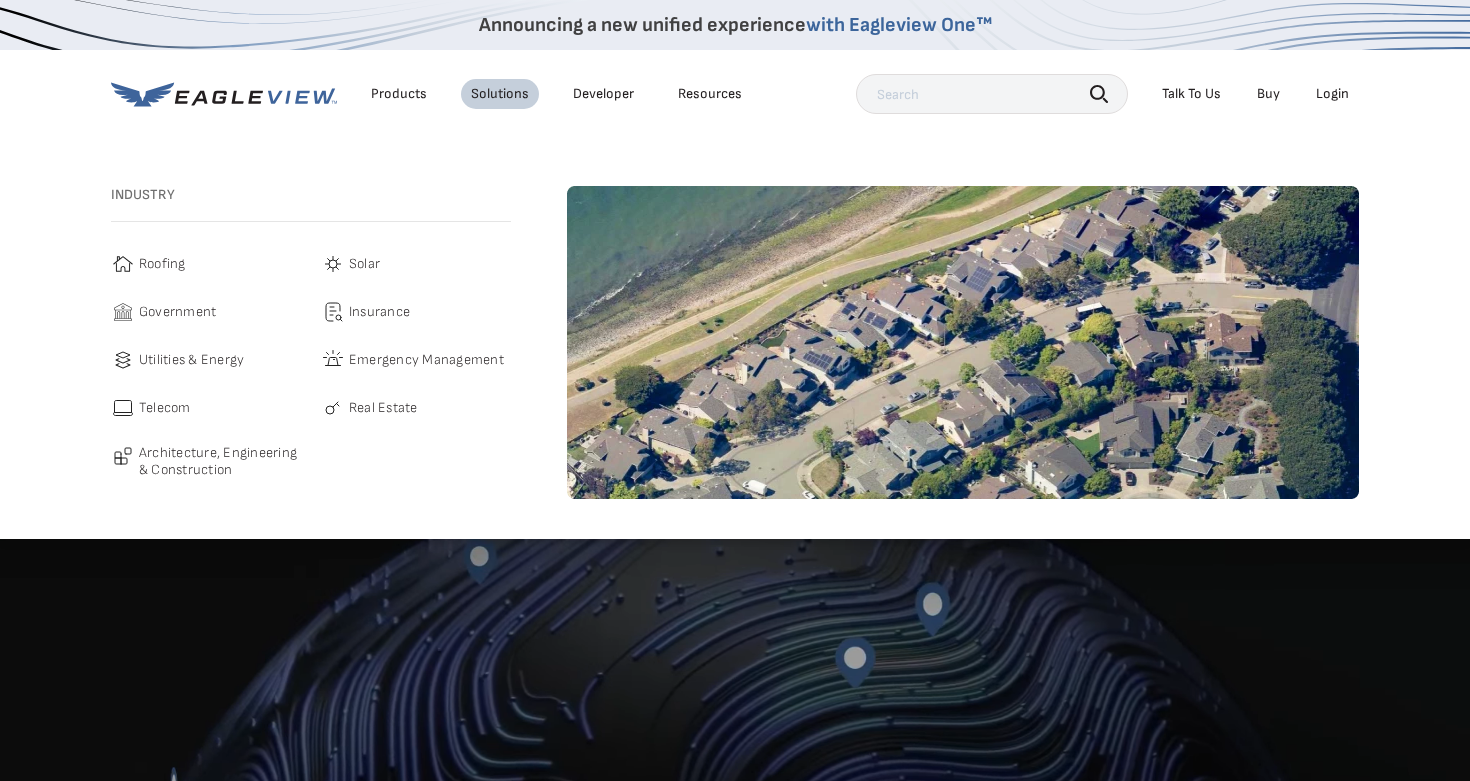 click on "Real Estate" at bounding box center [383, 408] 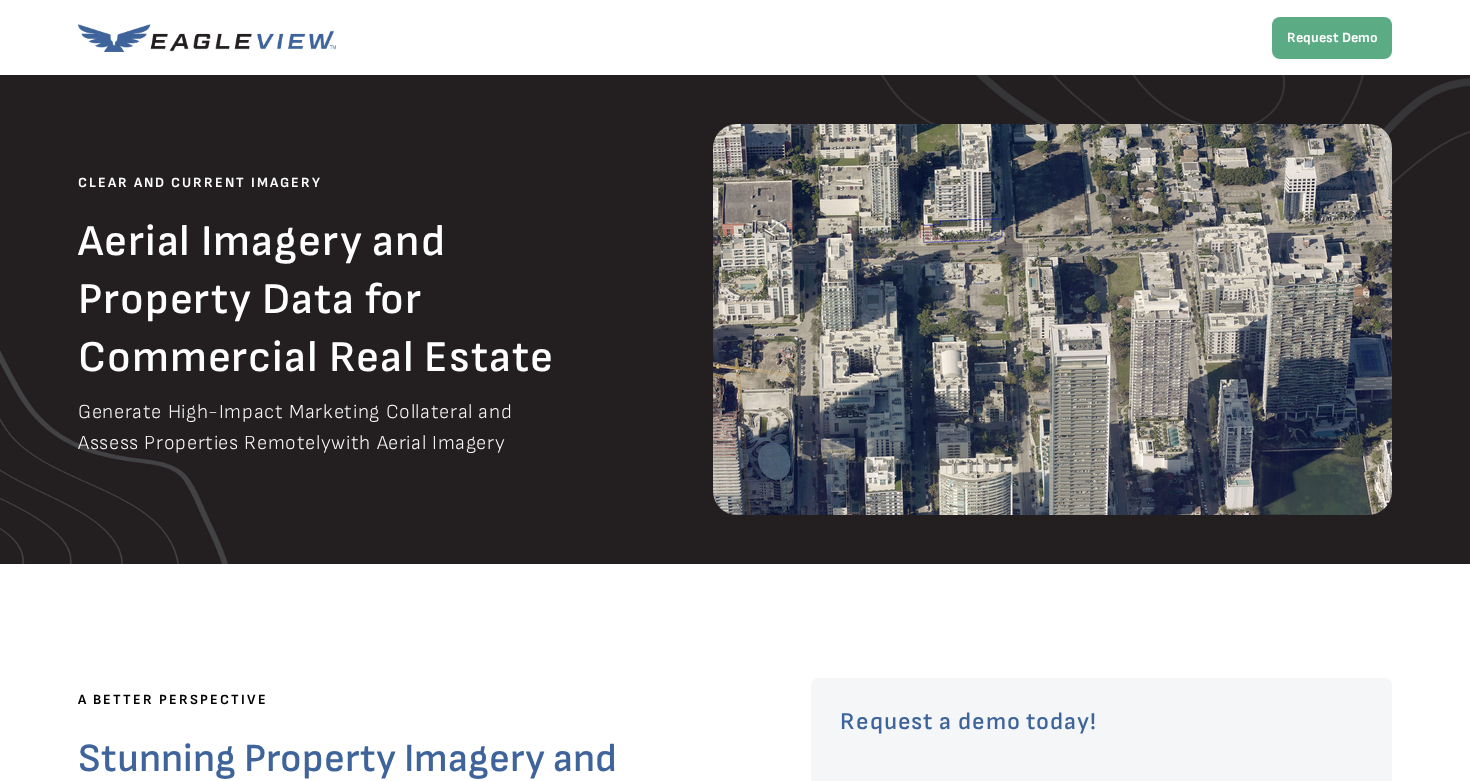 scroll, scrollTop: 0, scrollLeft: 0, axis: both 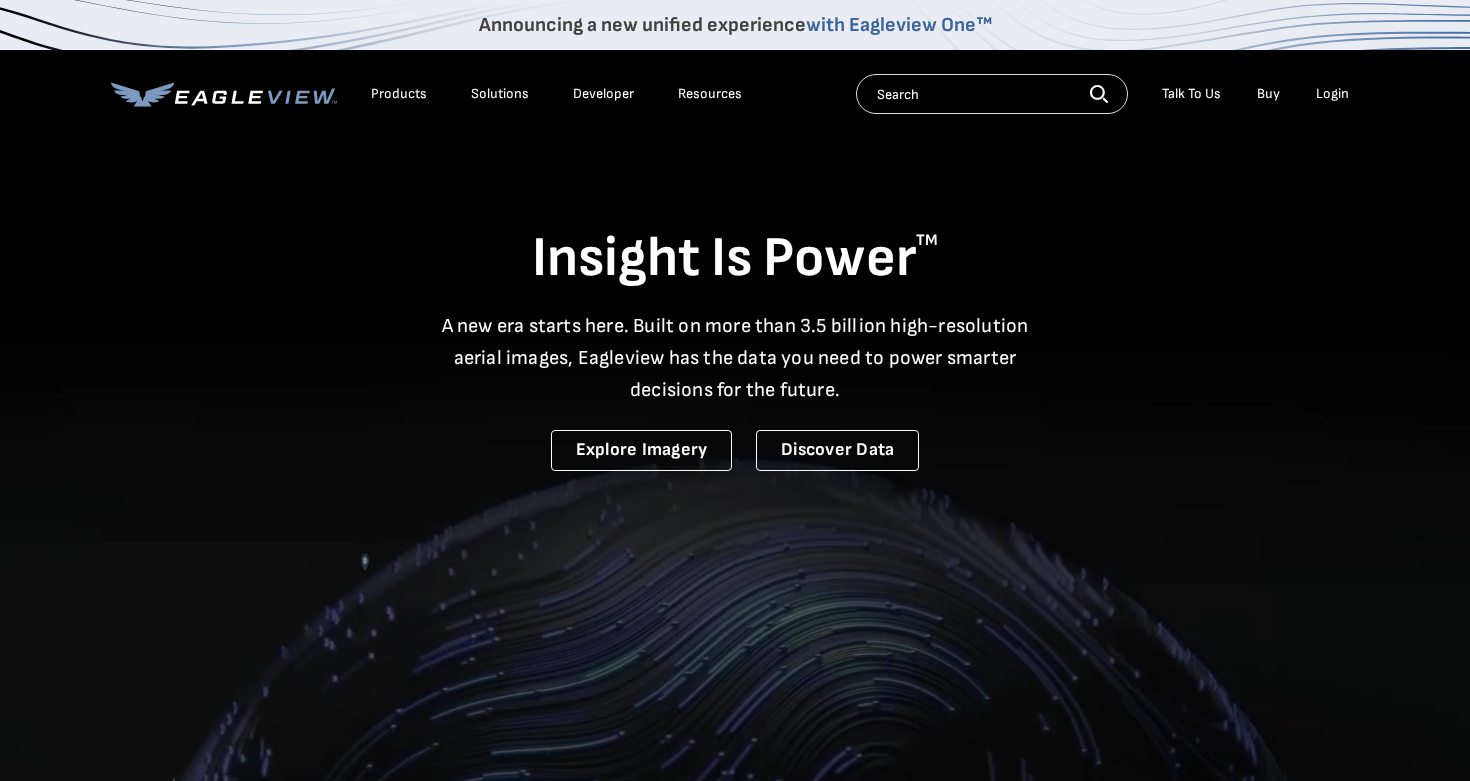 click on "Solutions" at bounding box center (500, 94) 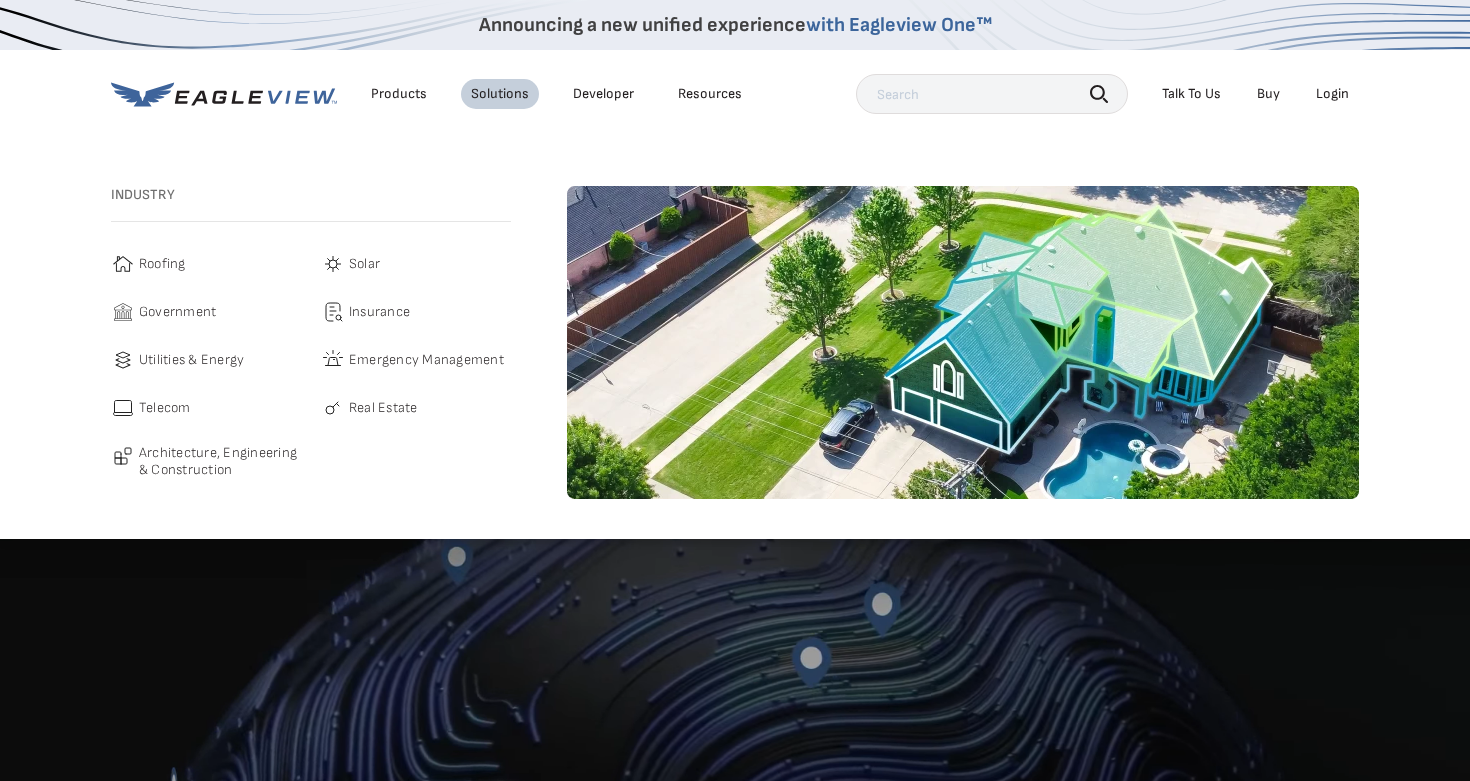 click on "Architecture, Engineering & Construction" at bounding box center (220, 461) 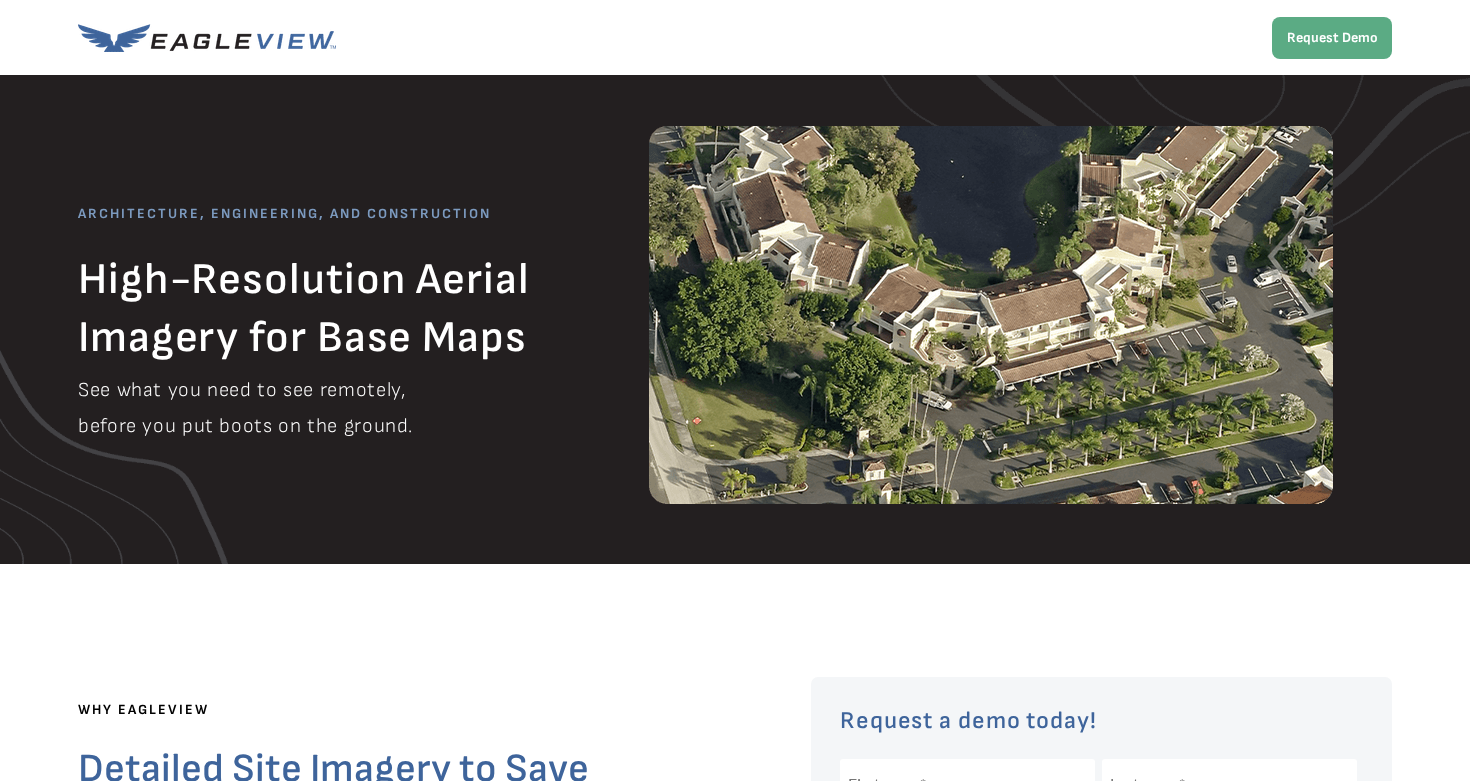 scroll, scrollTop: 0, scrollLeft: 0, axis: both 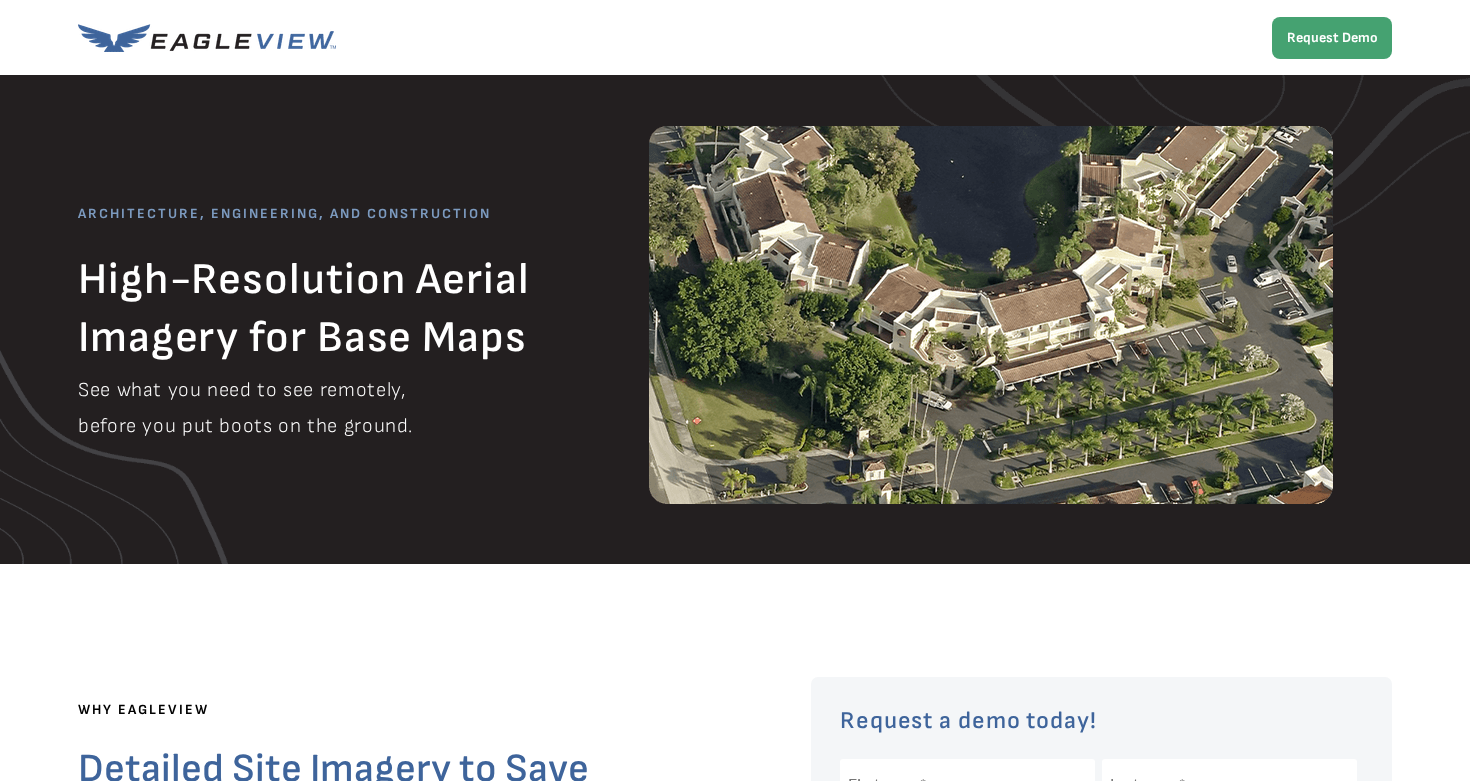 click on "Request Demo" at bounding box center [1332, 37] 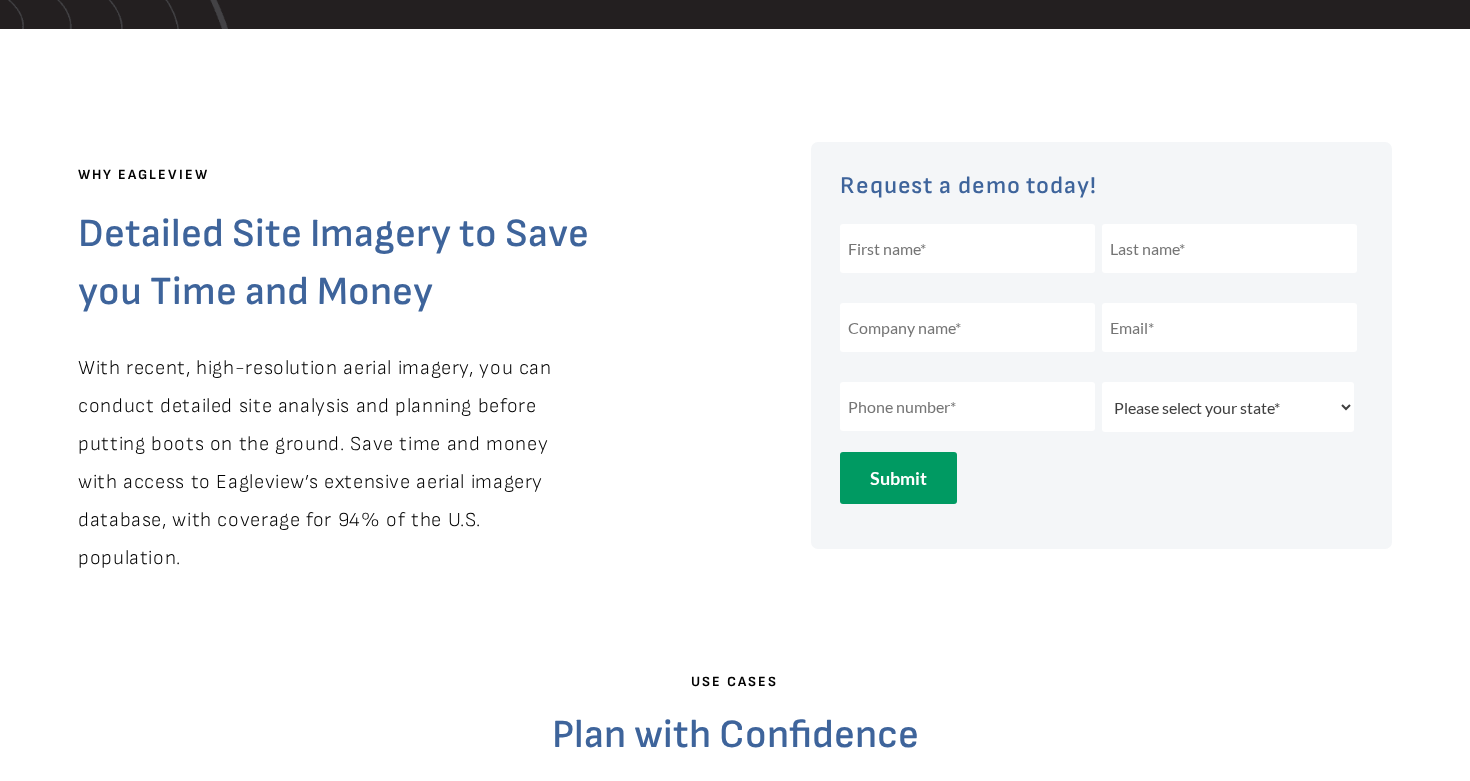 scroll, scrollTop: 564, scrollLeft: 0, axis: vertical 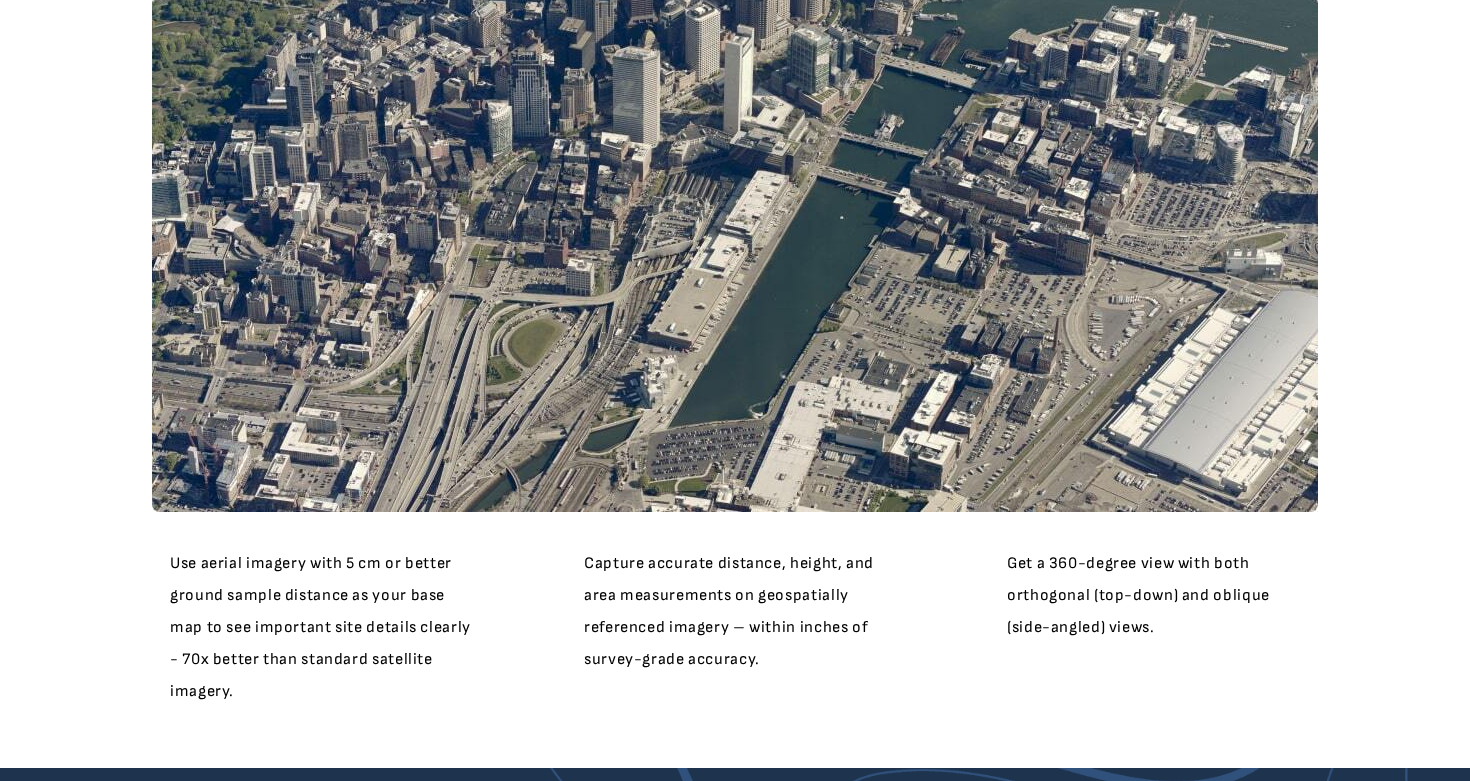 click on "Use aerial imagery with 5 cm or better ground sample distance as your base map to see important site details clearly - 70x better than standard satellite imagery." at bounding box center (320, 627) 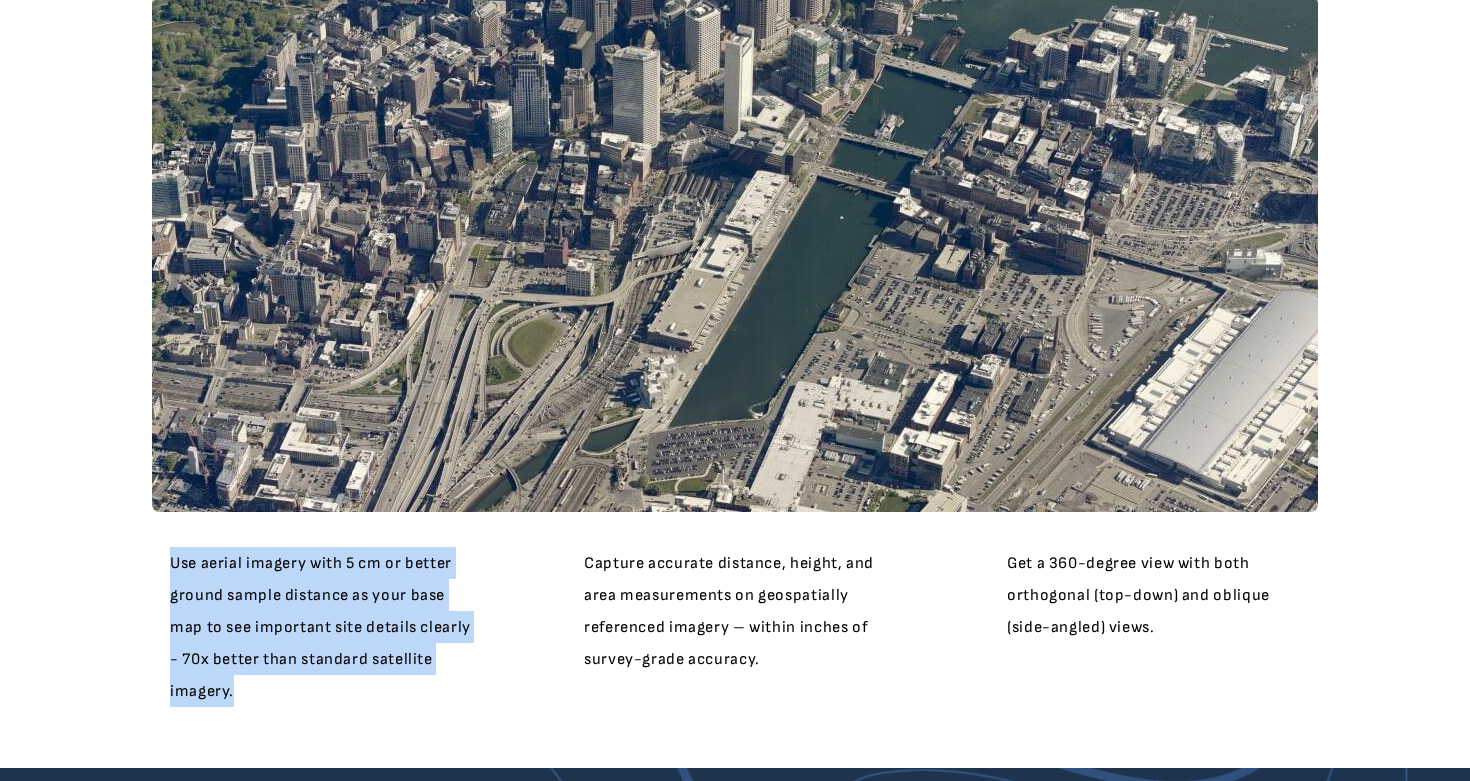drag, startPoint x: 471, startPoint y: 652, endPoint x: 175, endPoint y: 569, distance: 307.41666 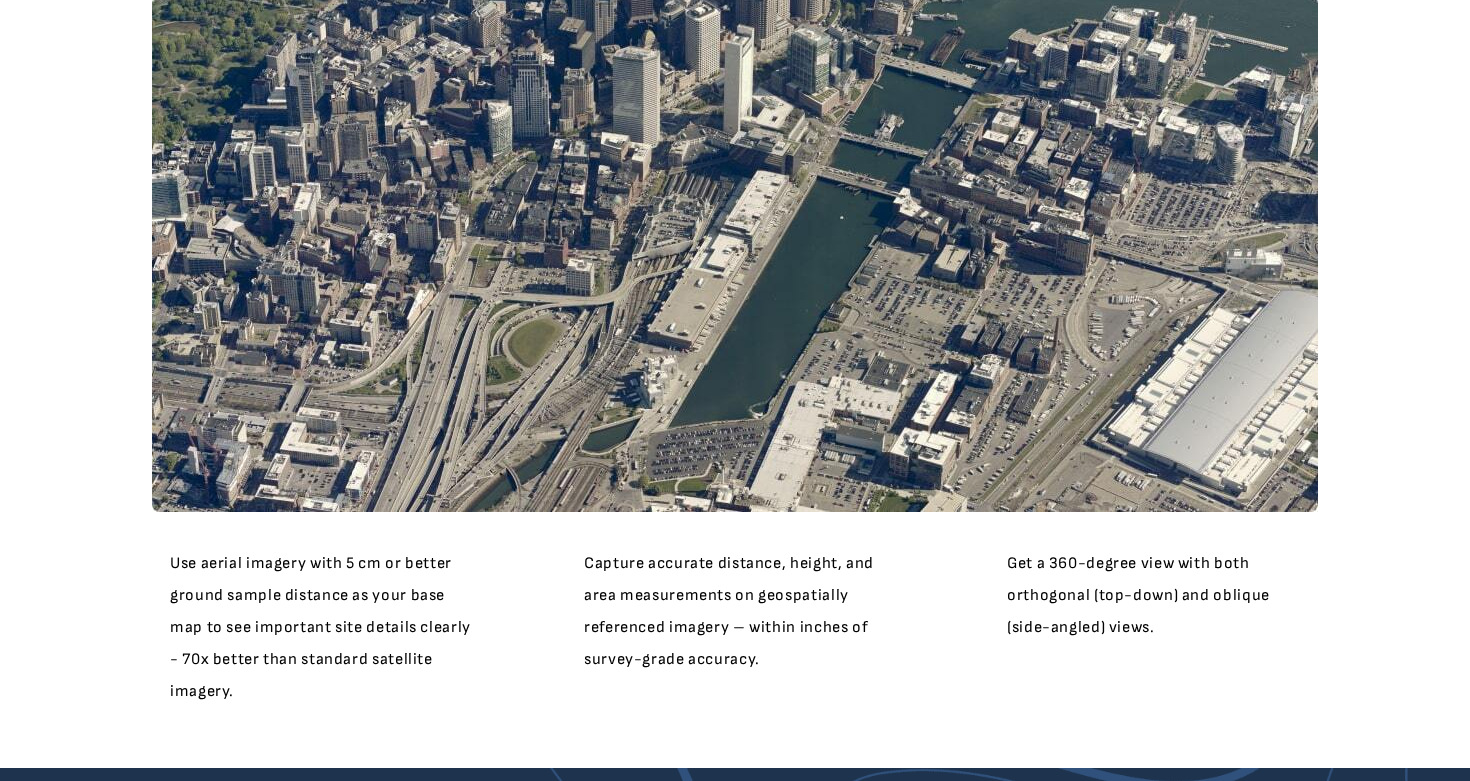 click on "Capture accurate distance, height, and area measurements on geospatially referenced imagery – within inches of survey-grade accuracy." at bounding box center (729, 611) 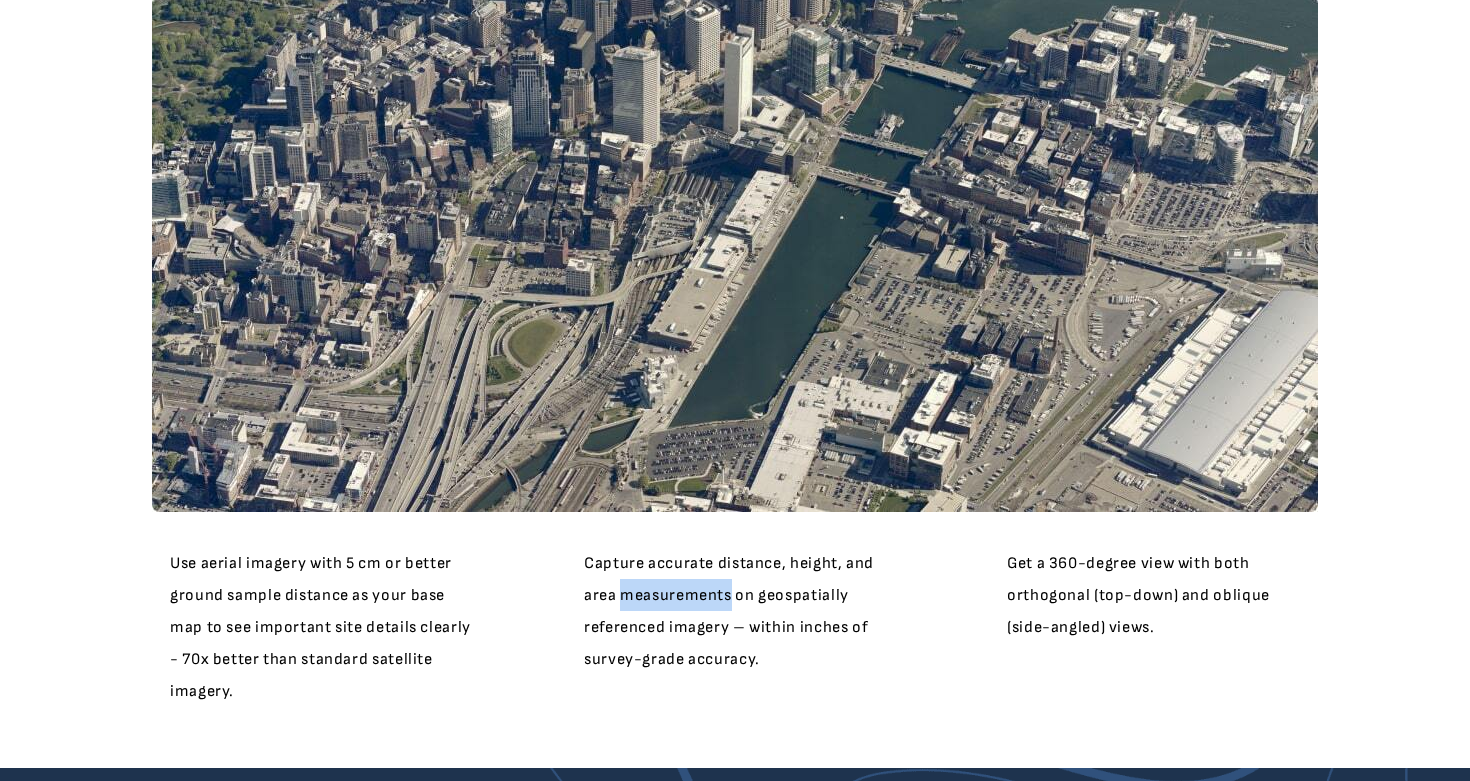 click on "Capture accurate distance, height, and area measurements on geospatially referenced imagery – within inches of survey-grade accuracy." at bounding box center [729, 611] 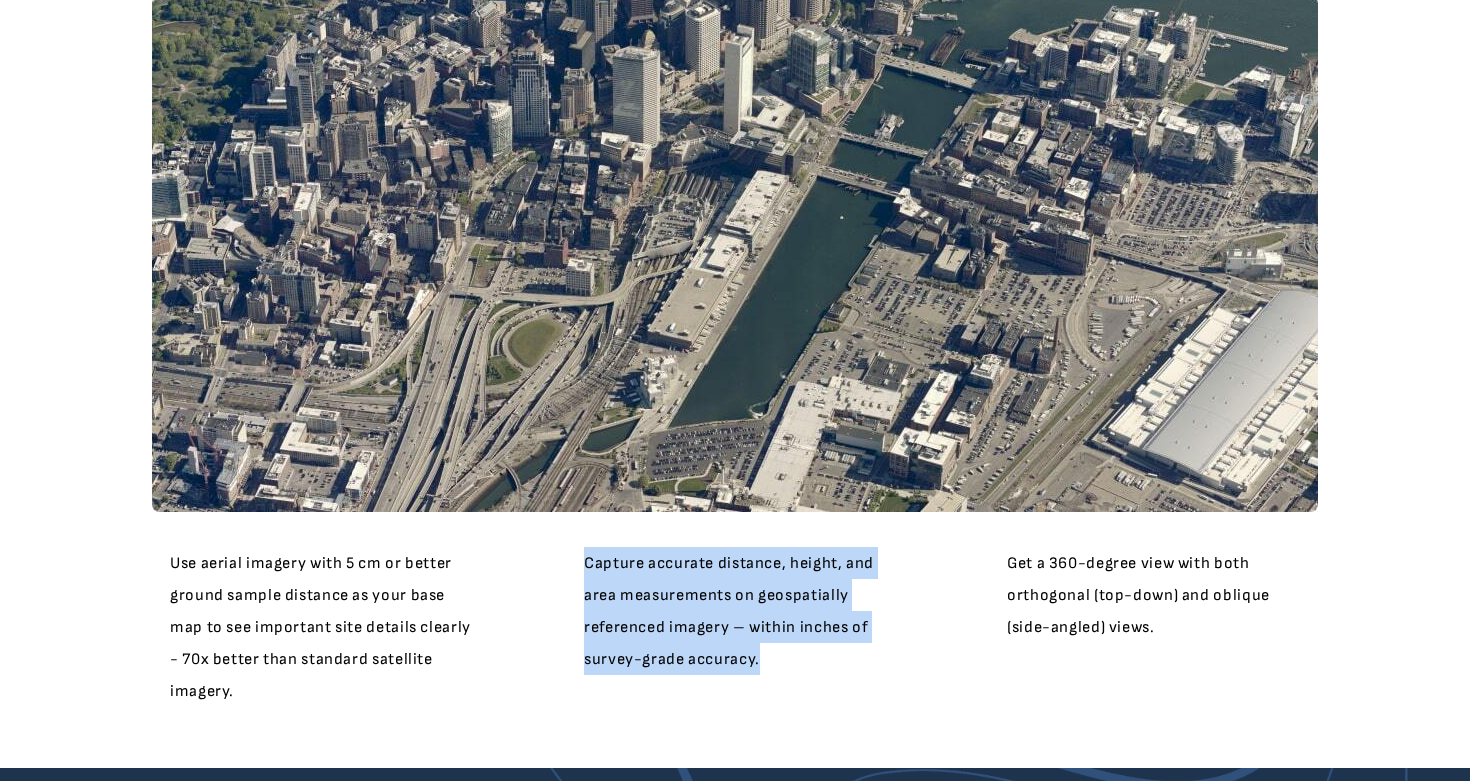 click on "Capture accurate distance, height, and area measurements on geospatially referenced imagery – within inches of survey-grade accuracy." at bounding box center [729, 611] 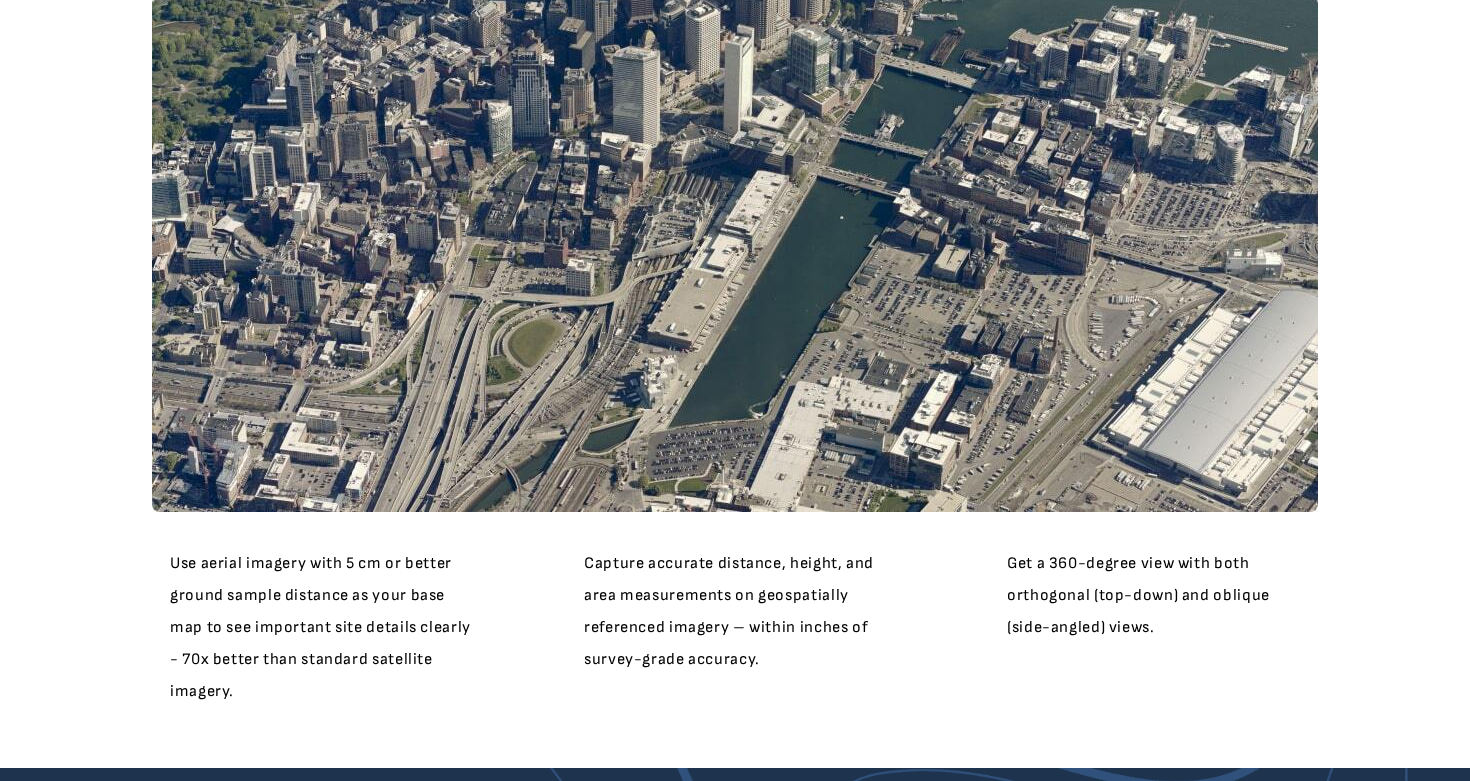 click on "Get a 360-degree view with both orthogonal (top-down) and oblique (side-angled) views." at bounding box center (1138, 595) 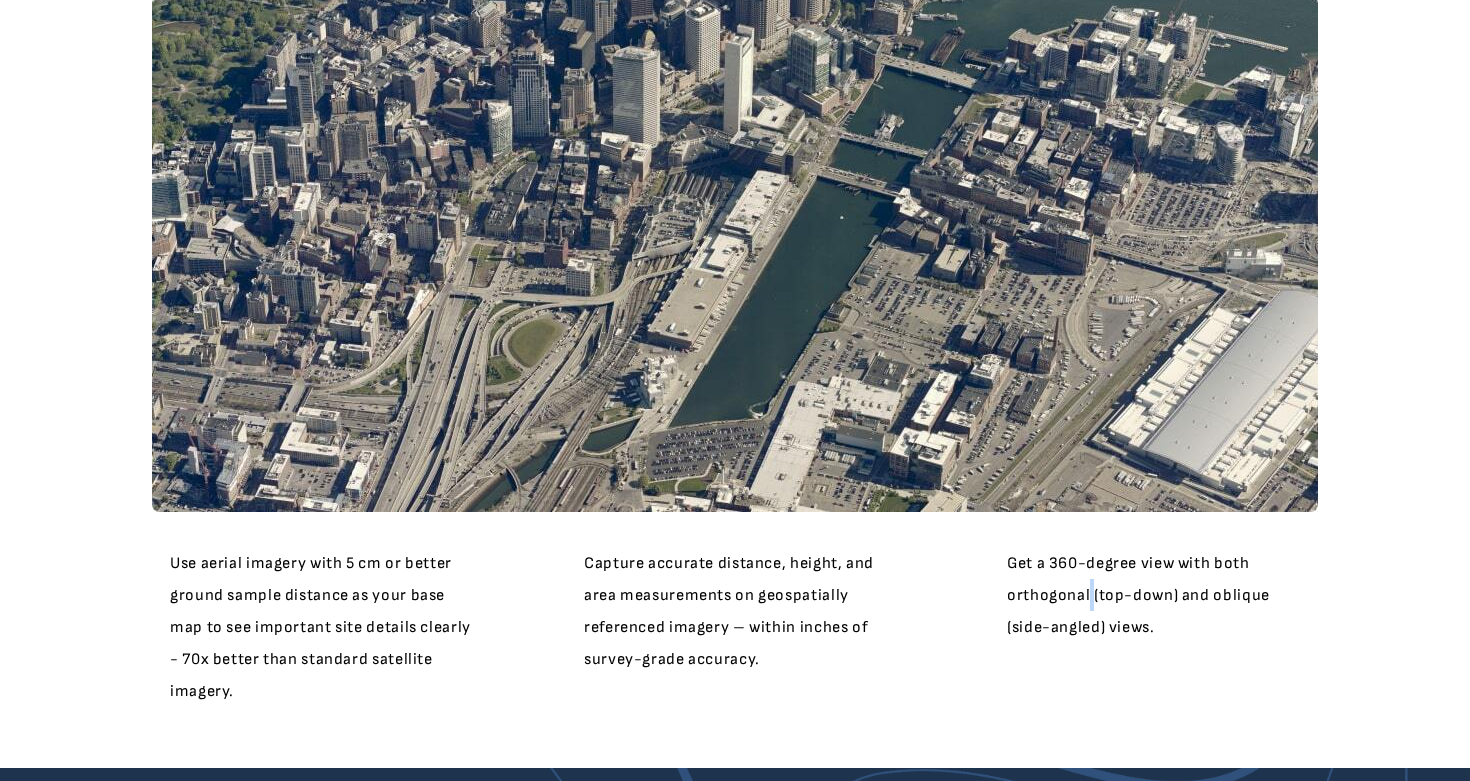 click on "Get a 360-degree view with both orthogonal (top-down) and oblique (side-angled) views." at bounding box center (1138, 595) 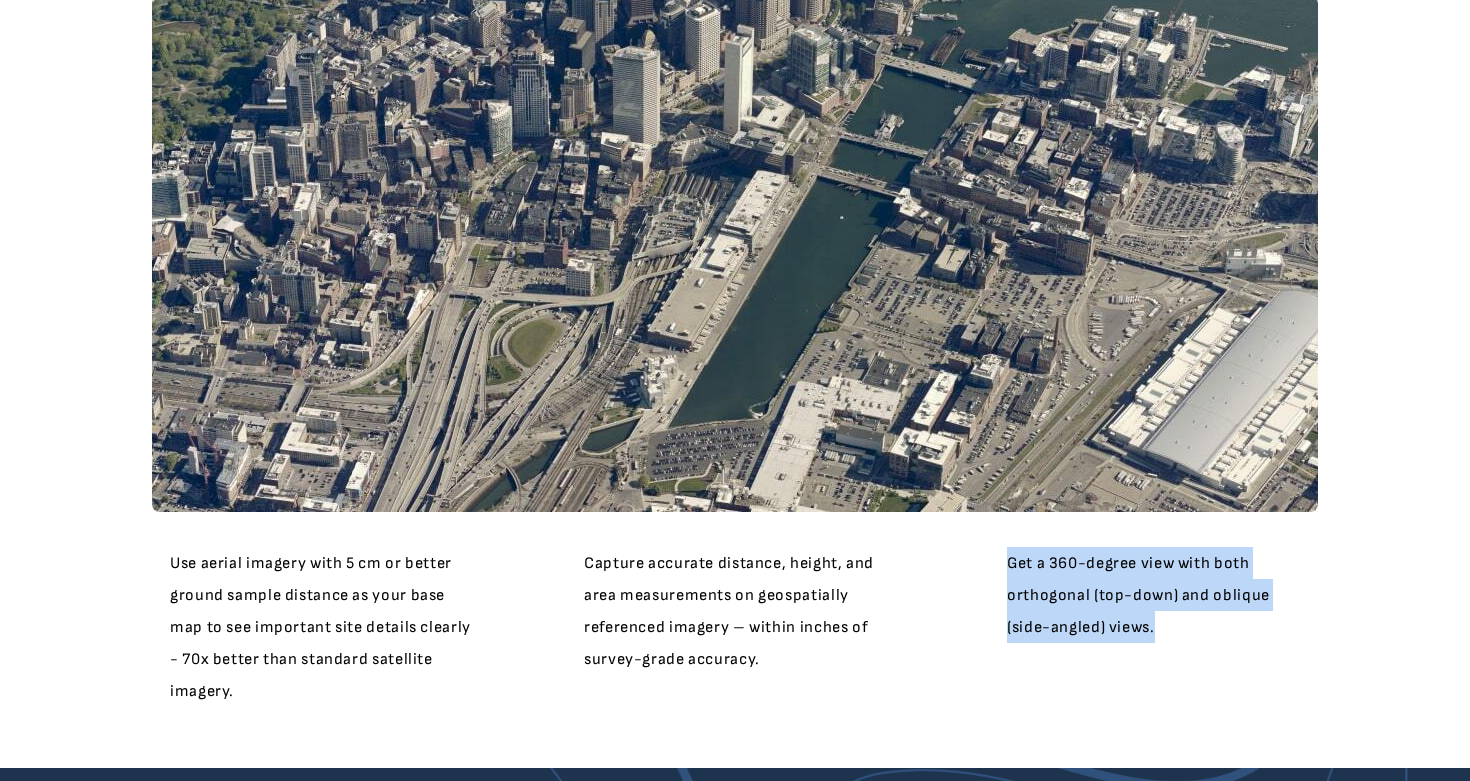 click on "Get a 360-degree view with both orthogonal (top-down) and oblique (side-angled) views." at bounding box center [1138, 595] 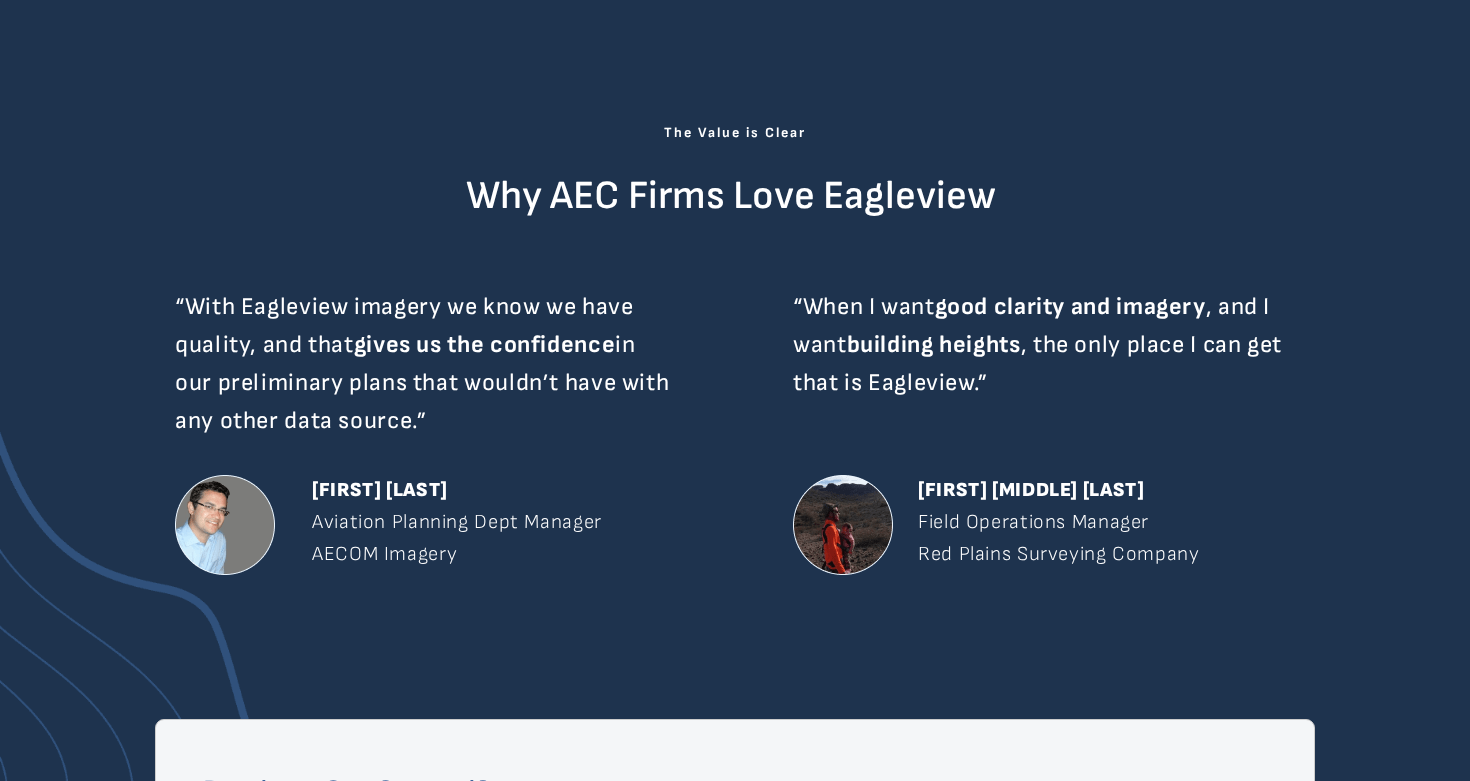 scroll, scrollTop: 2816, scrollLeft: 0, axis: vertical 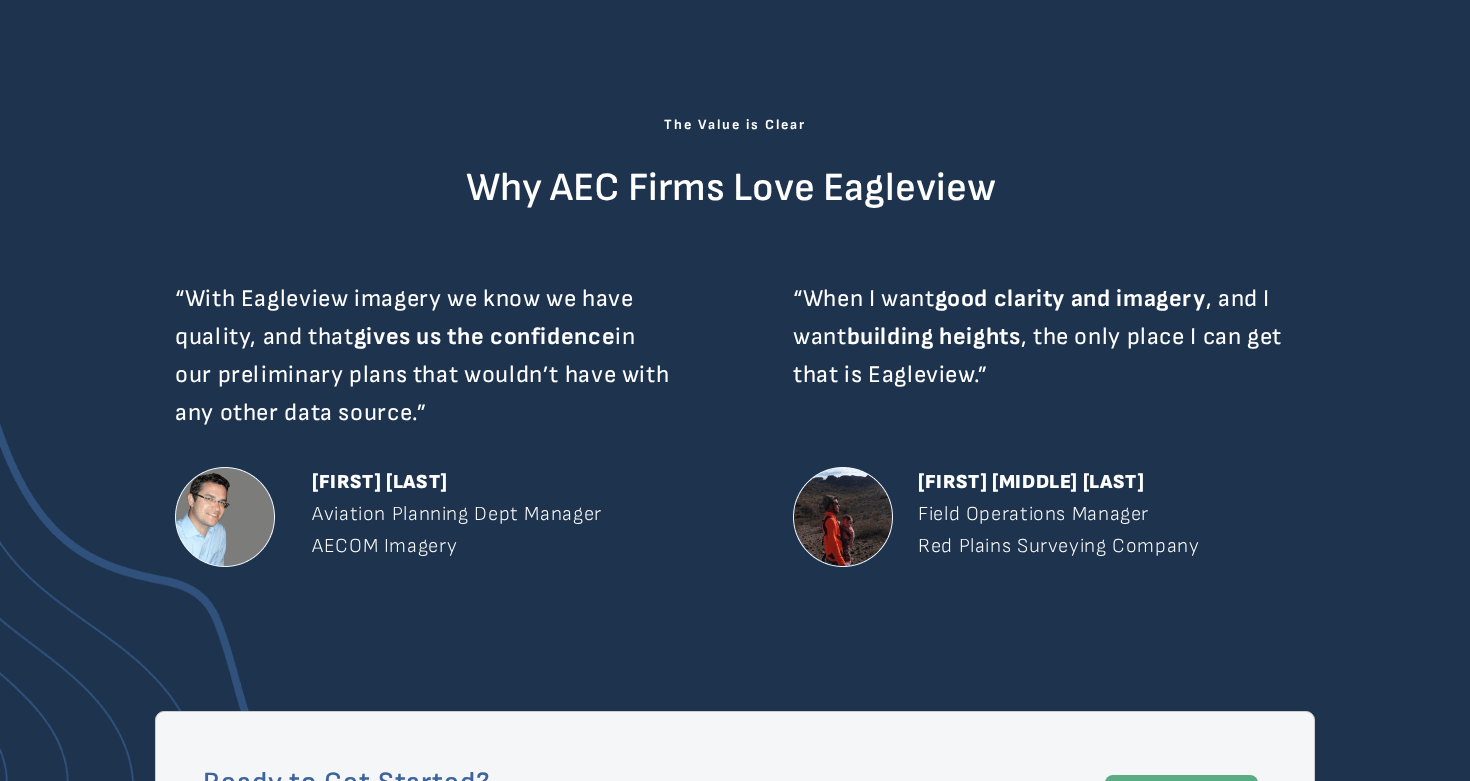 click on "gives us the confidence" at bounding box center (485, 336) 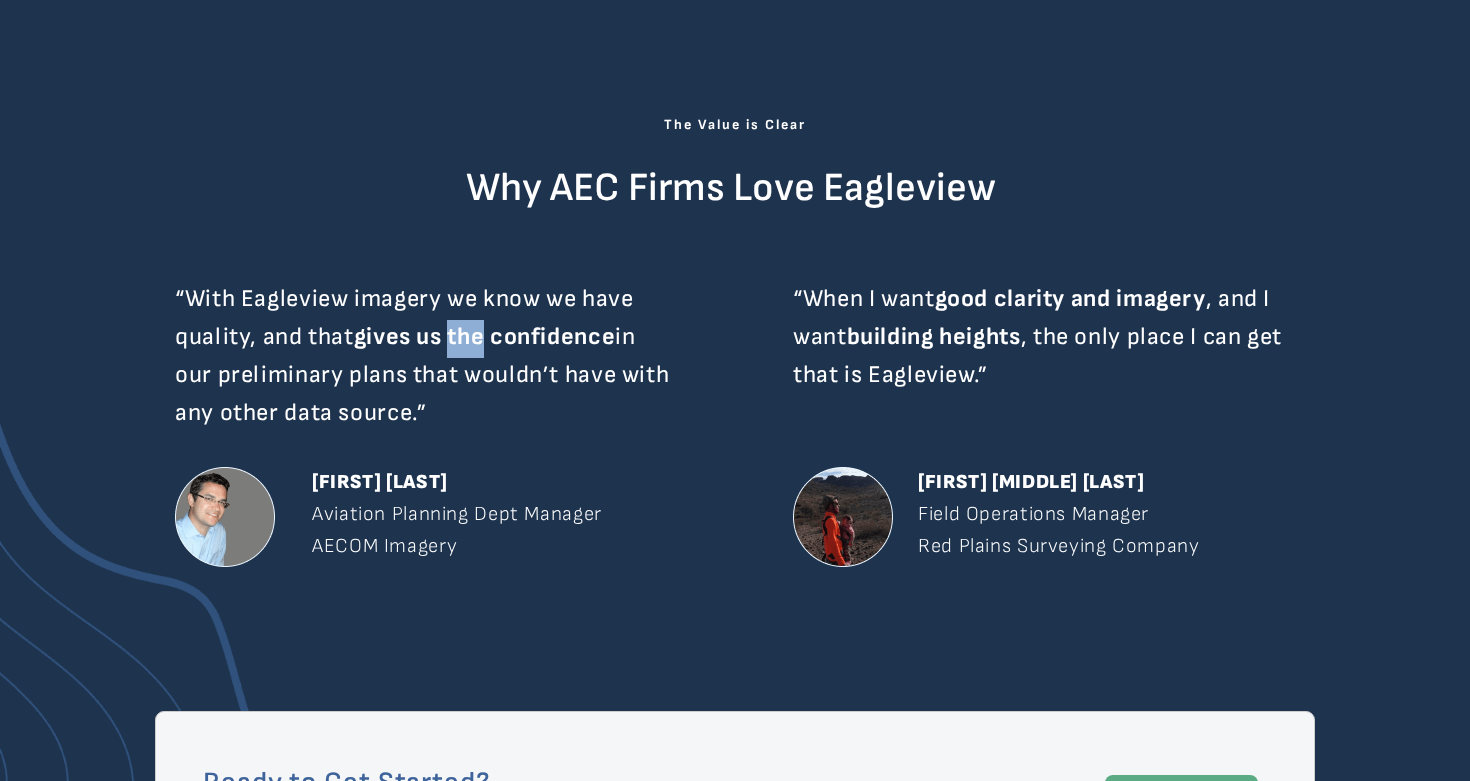 click on "gives us the confidence" at bounding box center [485, 336] 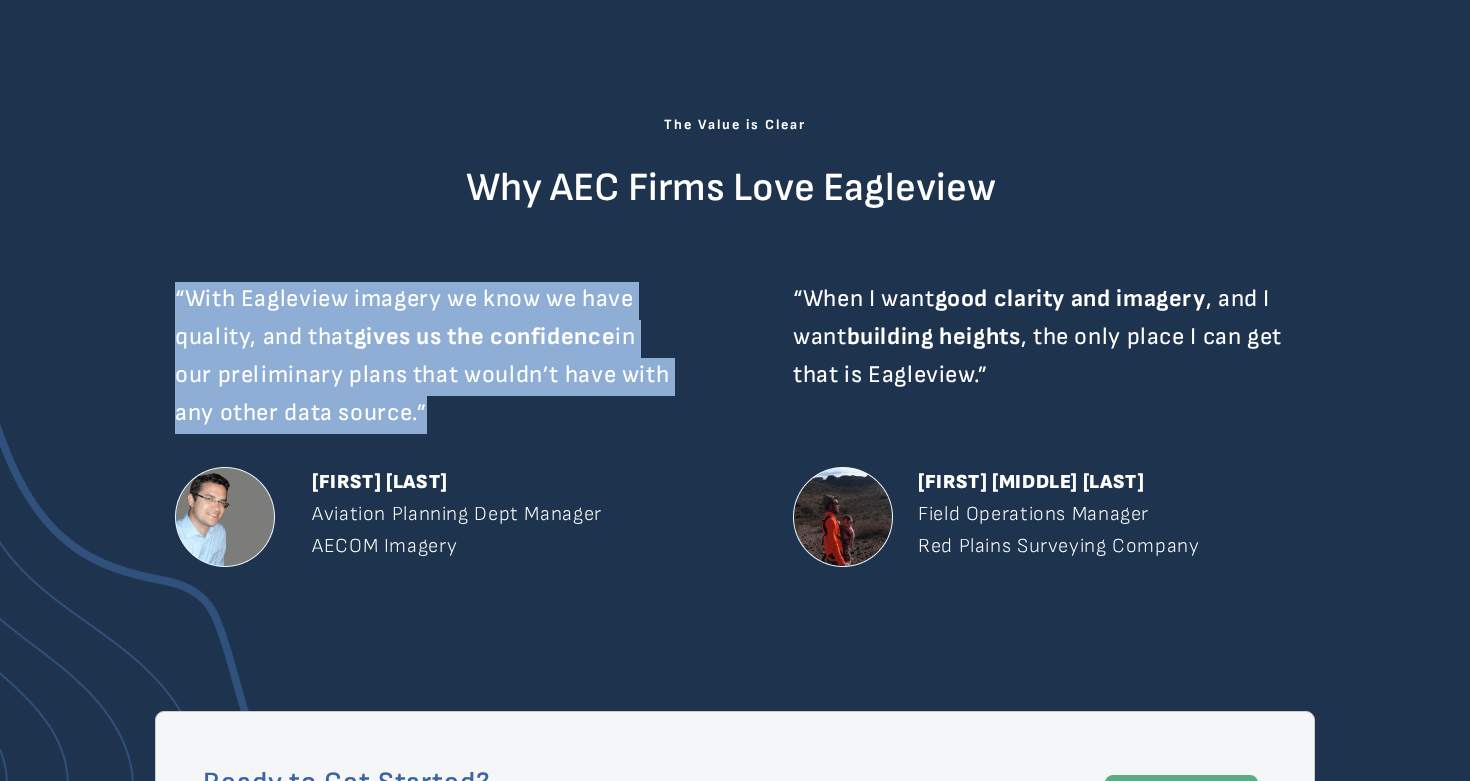 copy on "“With Eagleview imagery we know we have quality, and that  gives us the confidence  in our preliminary plans that wouldn’t have with any other data source.”" 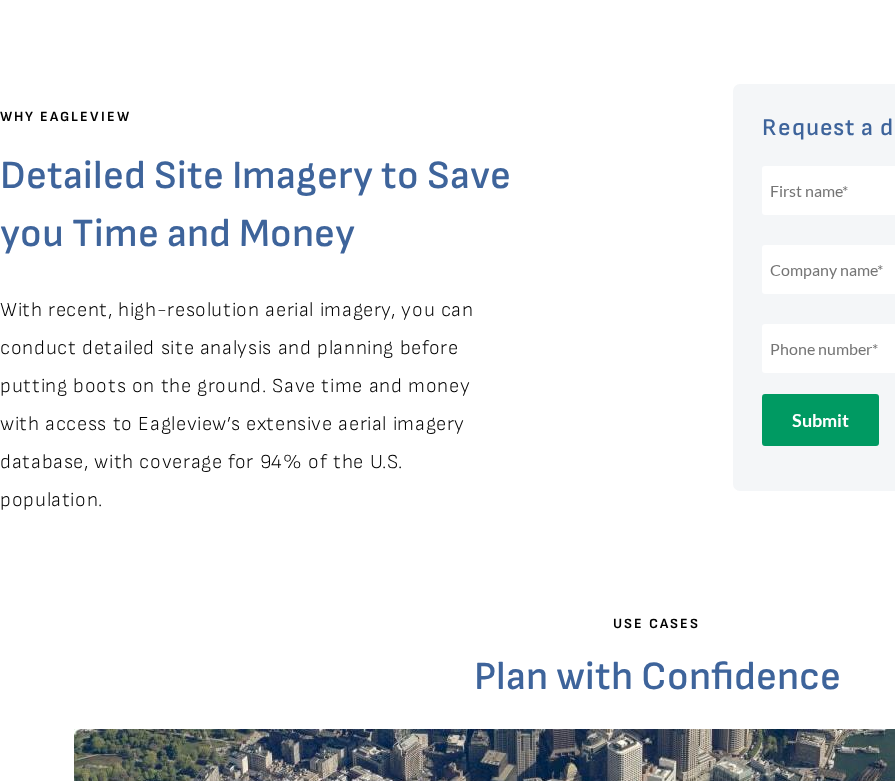 scroll, scrollTop: 624, scrollLeft: 0, axis: vertical 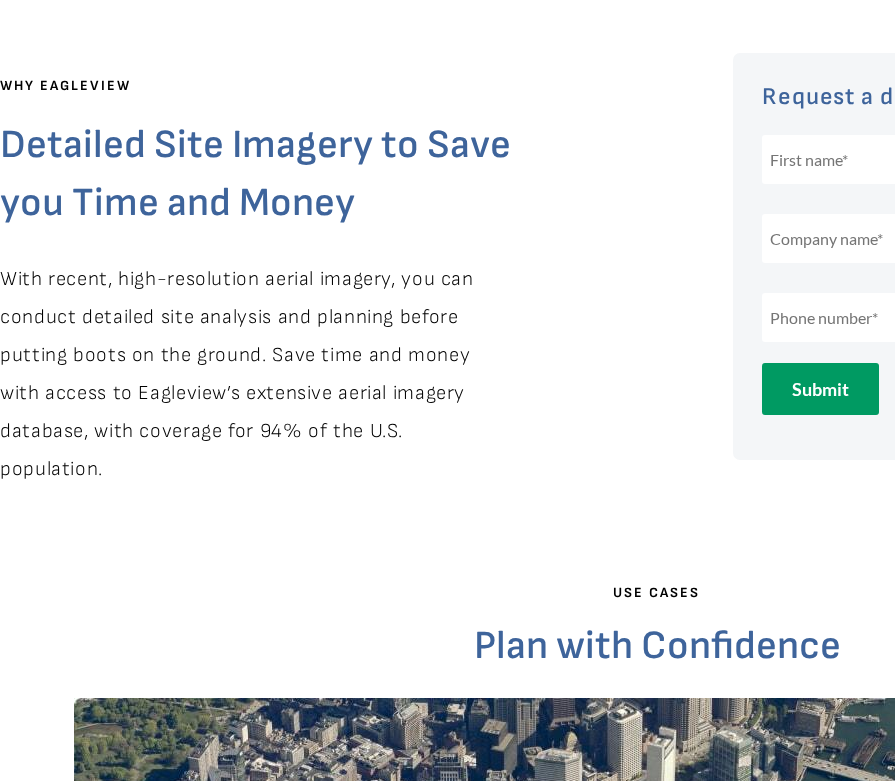 click on "With recent, high-resolution aerial imagery, you can conduct detailed site analysis and planning before putting boots on the ground. Save time and money with access to Eagleview’s extensive aerial imagery database, with coverage for 94% of the U.S. population." at bounding box center (256, 375) 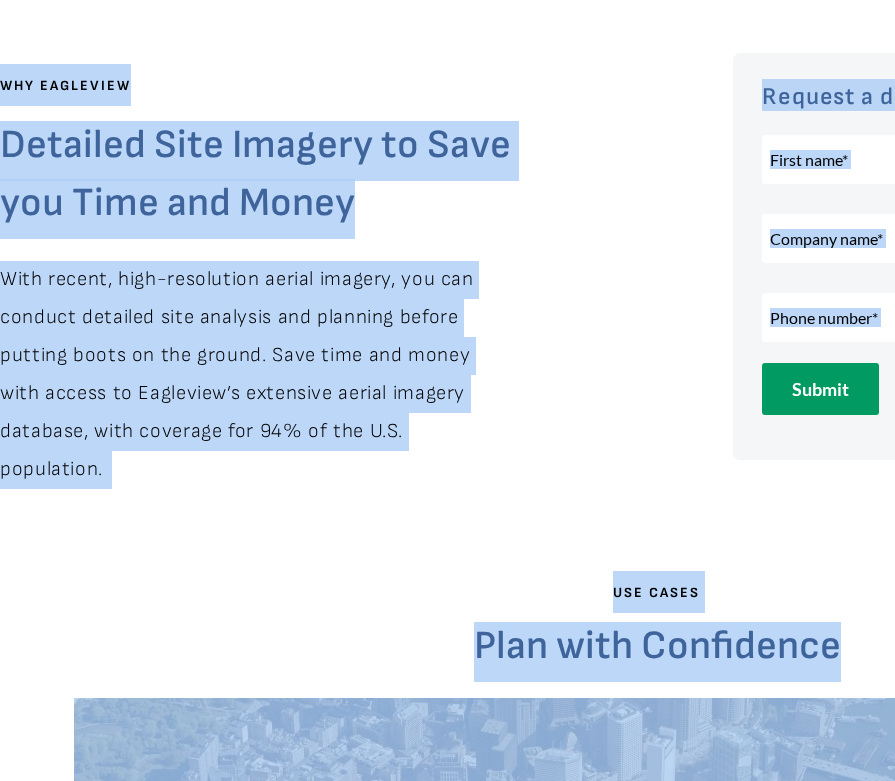 drag, startPoint x: 512, startPoint y: 430, endPoint x: 4, endPoint y: 278, distance: 530.25275 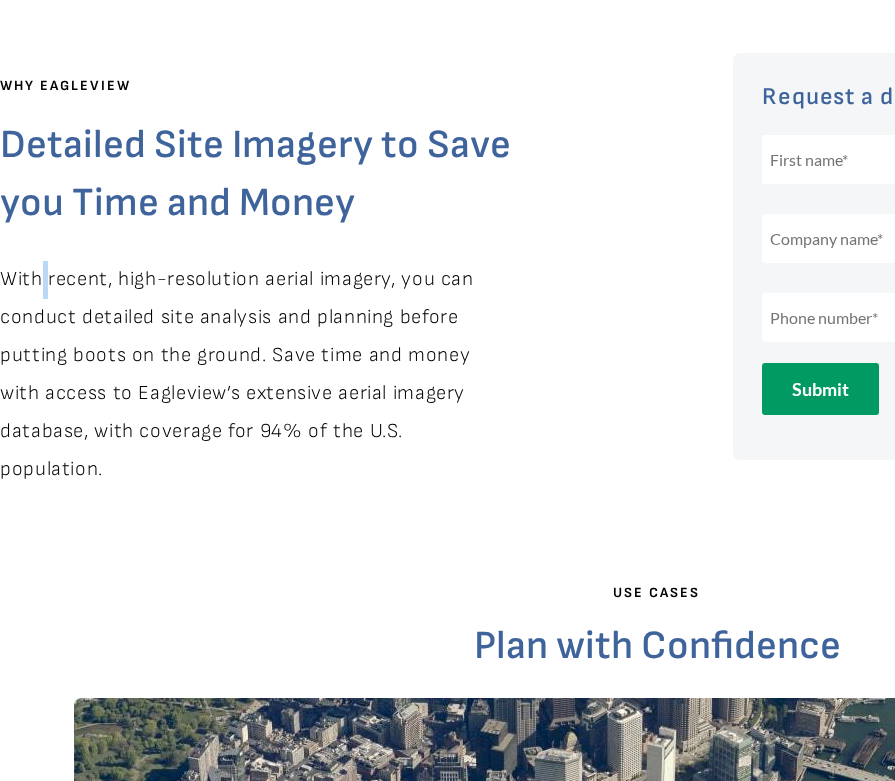 click on "With recent, high-resolution aerial imagery, you can conduct detailed site analysis and planning before putting boots on the ground. Save time and money with access to Eagleview’s extensive aerial imagery database, with coverage for 94% of the U.S. population." at bounding box center (237, 374) 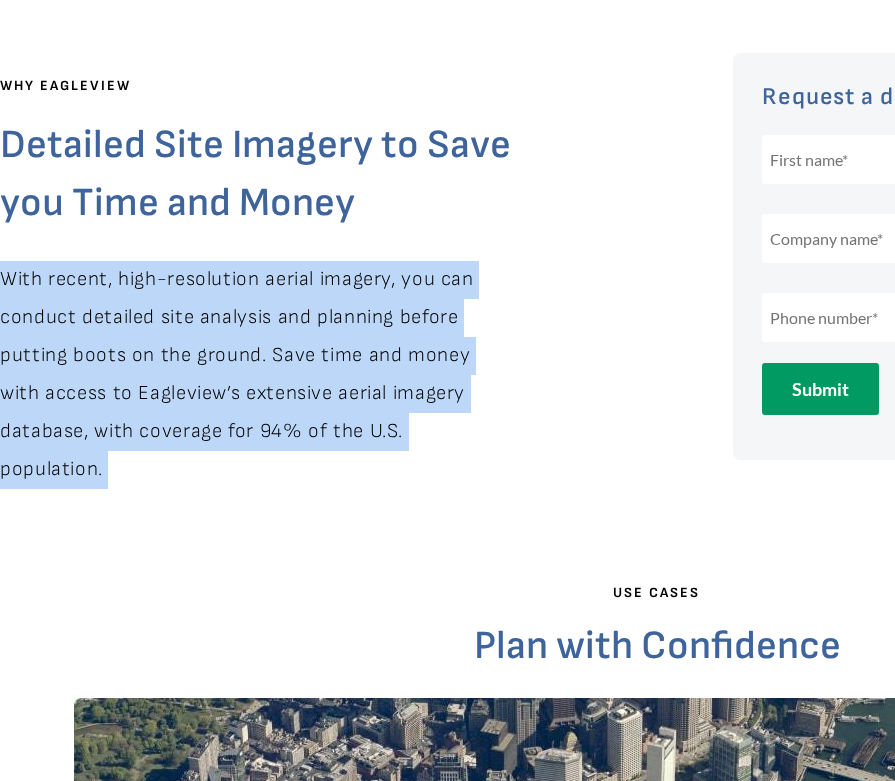 click on "With recent, high-resolution aerial imagery, you can conduct detailed site analysis and planning before putting boots on the ground. Save time and money with access to Eagleview’s extensive aerial imagery database, with coverage for 94% of the U.S. population." at bounding box center (237, 374) 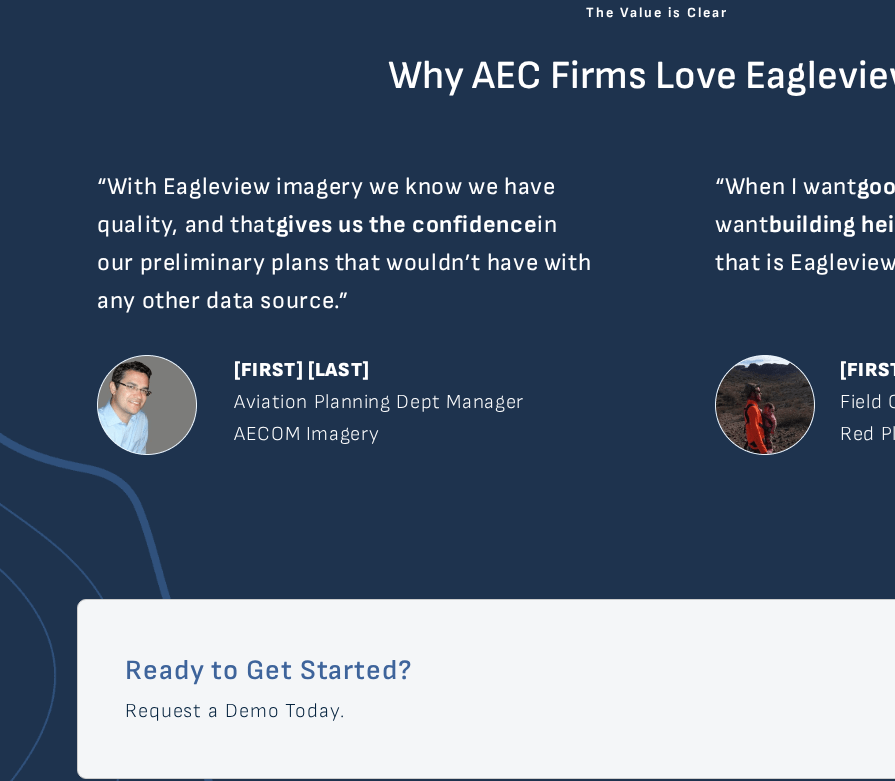 scroll, scrollTop: 2323, scrollLeft: 0, axis: vertical 